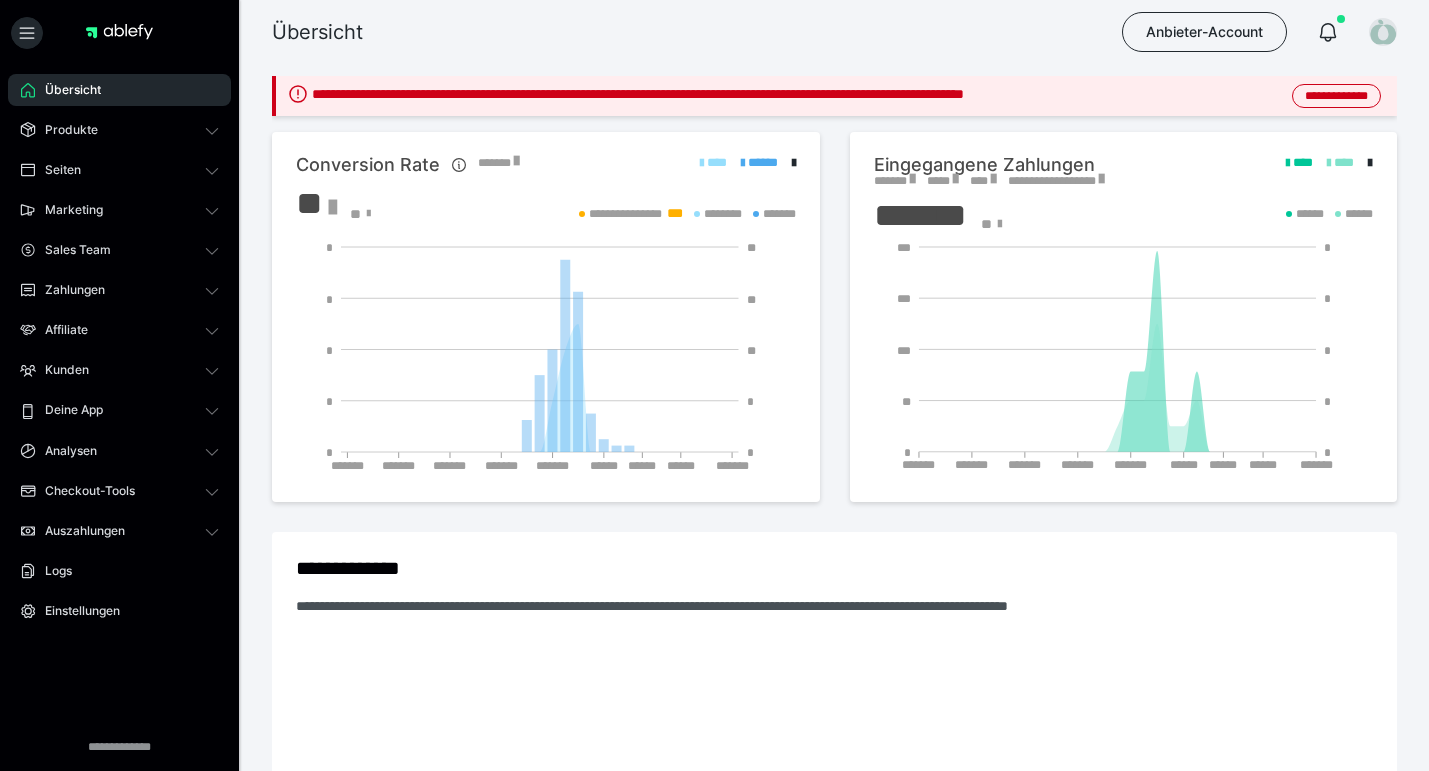 scroll, scrollTop: 0, scrollLeft: 0, axis: both 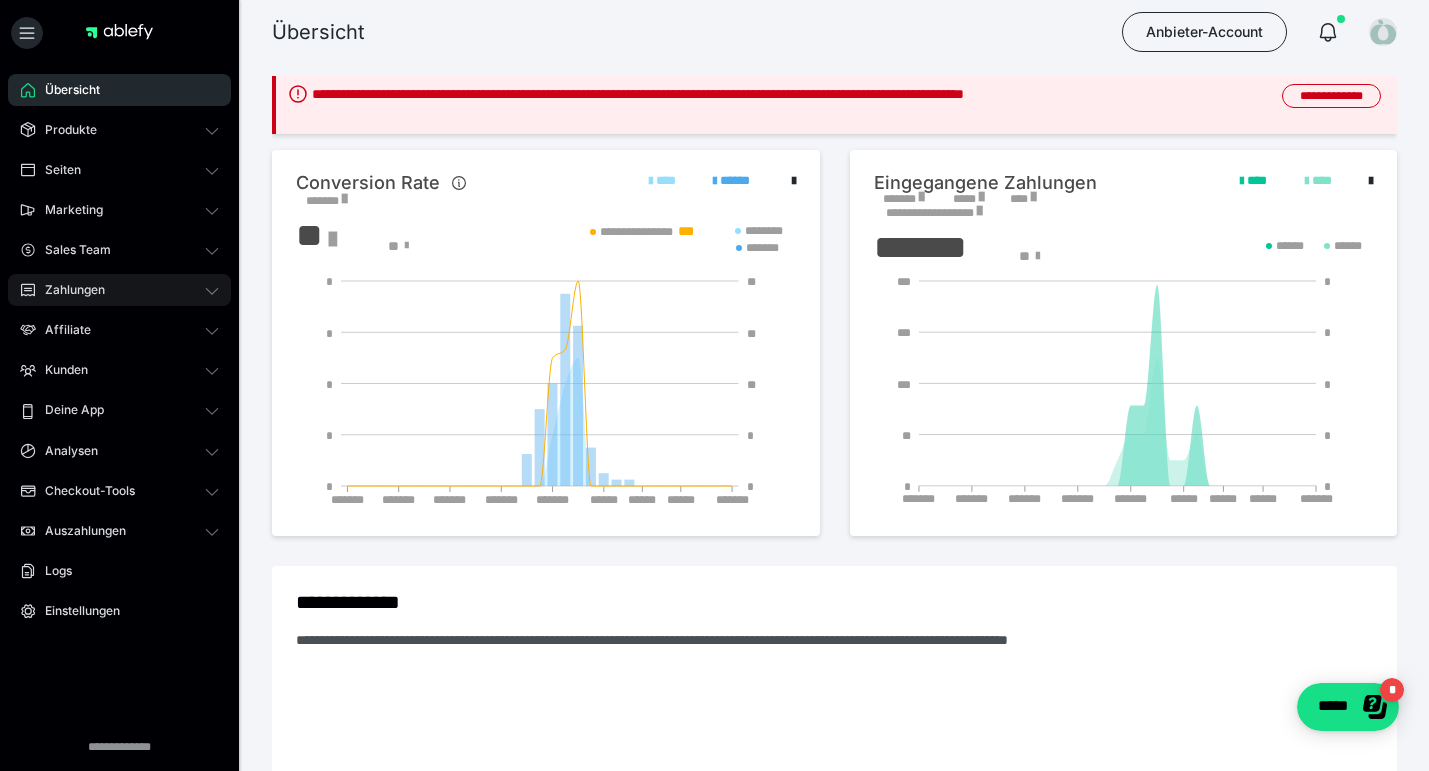 click on "Zahlungen" at bounding box center (68, 290) 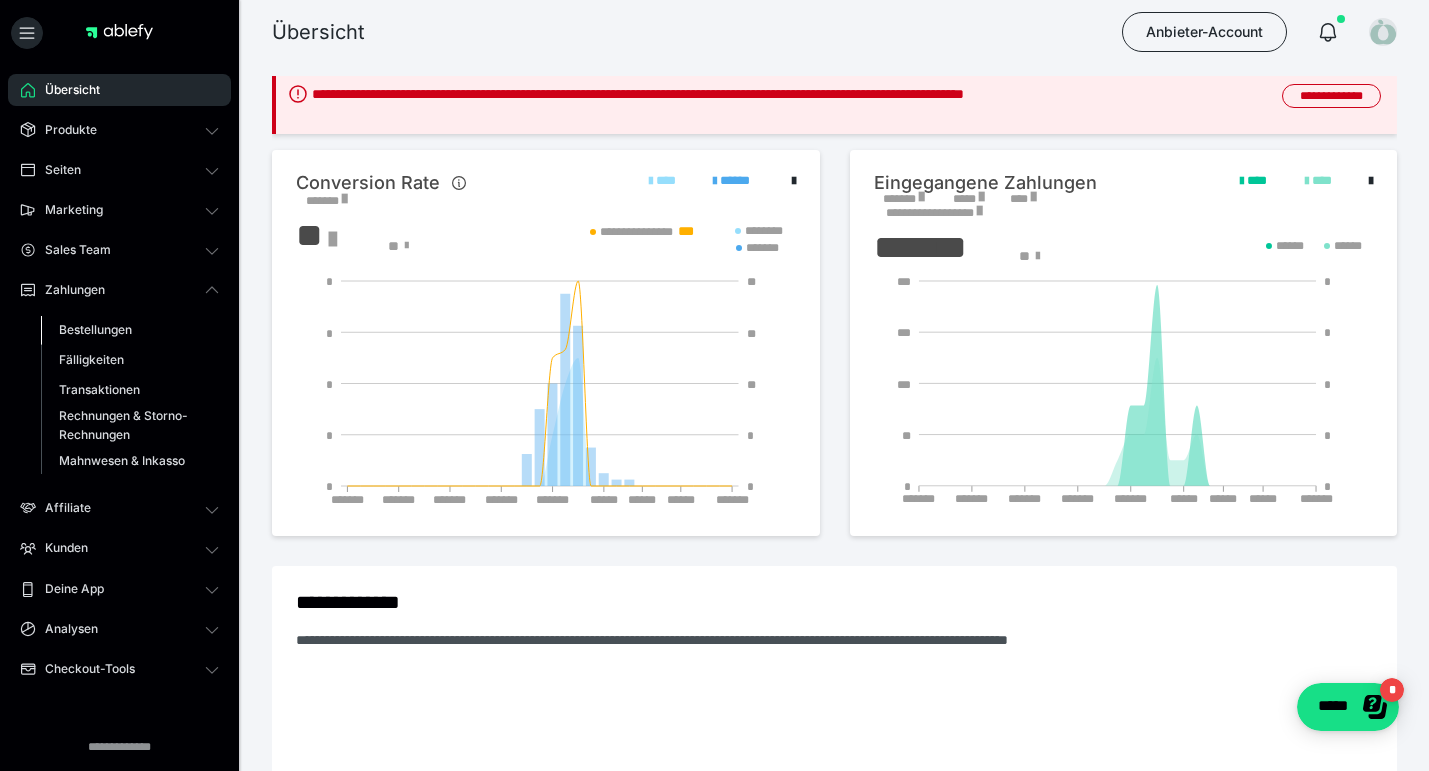 click on "Bestellungen" at bounding box center [95, 329] 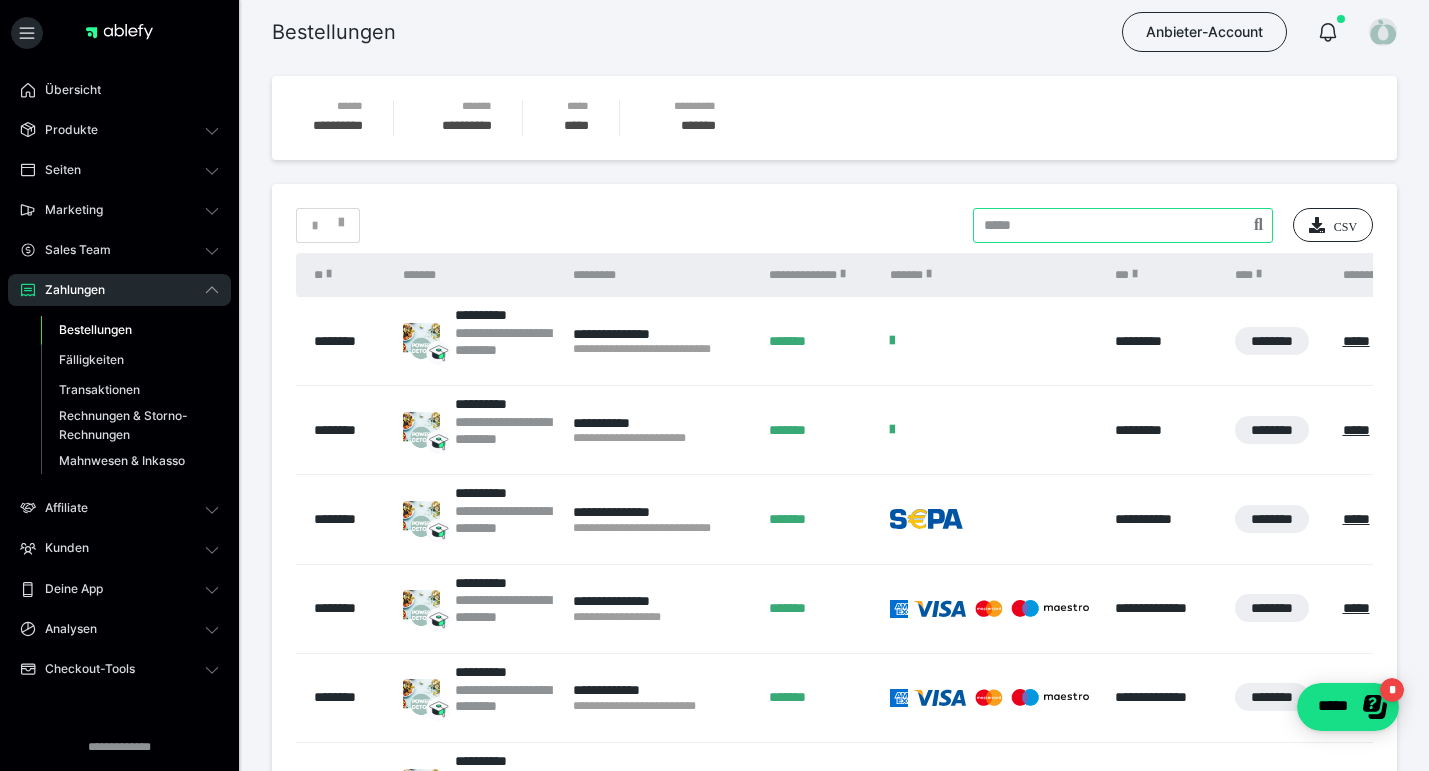 click at bounding box center (1123, 225) 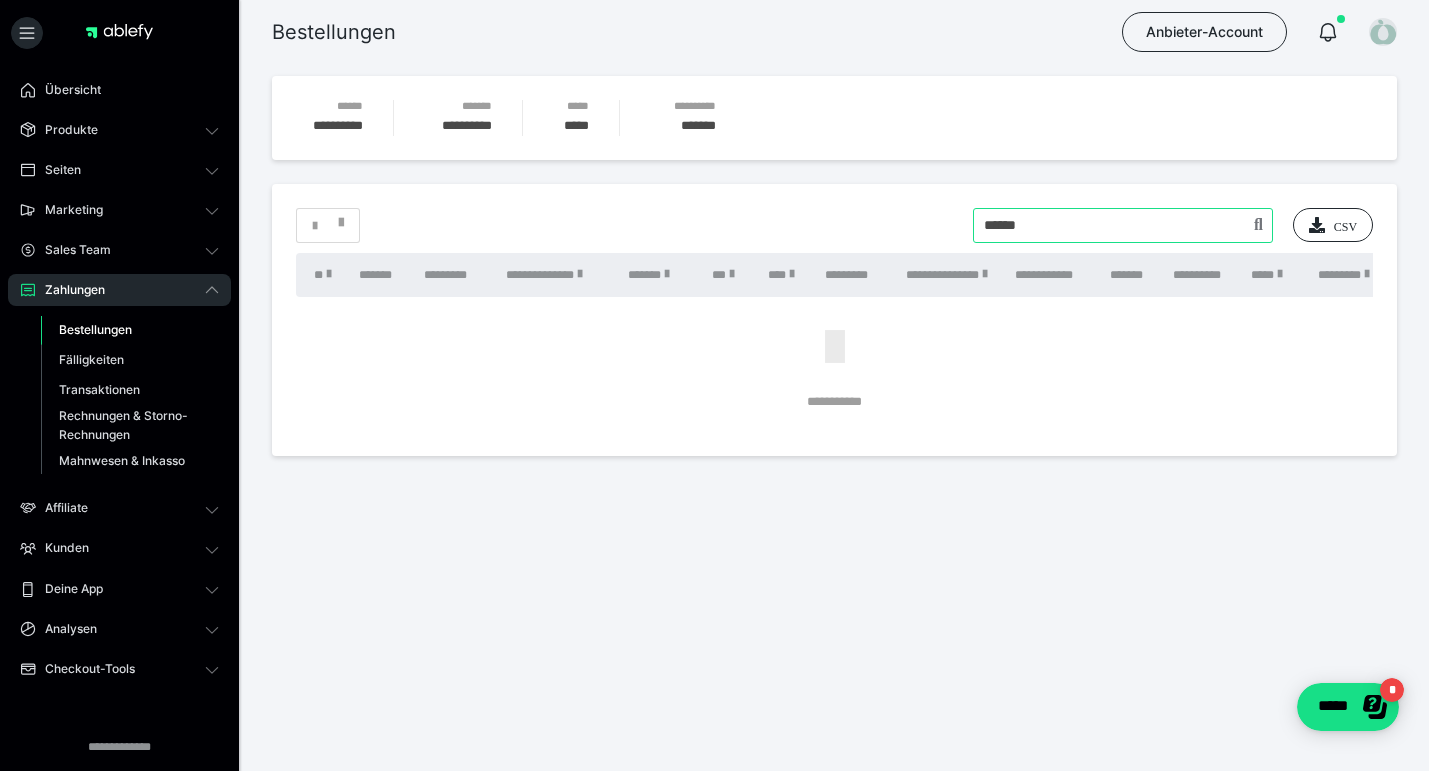 click at bounding box center (1123, 225) 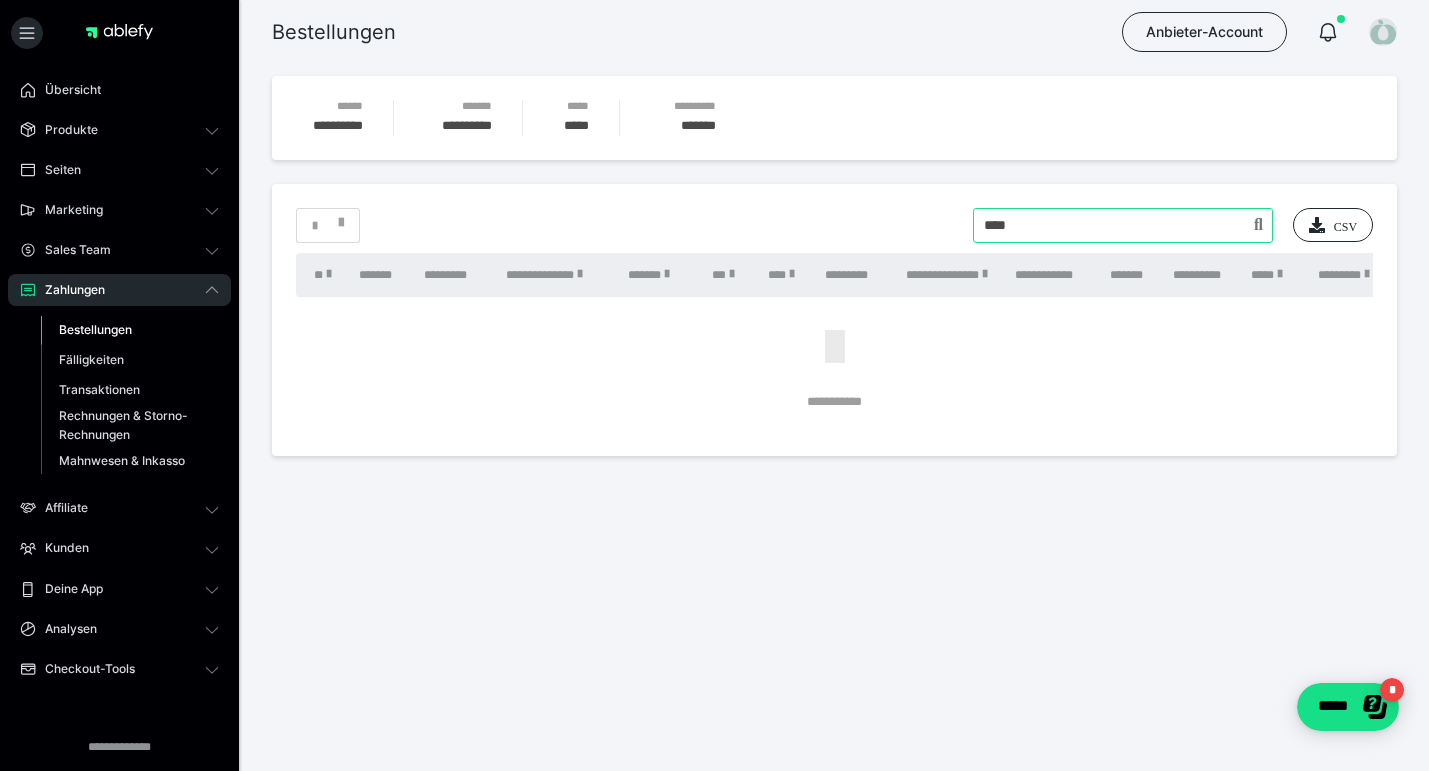 type on "****" 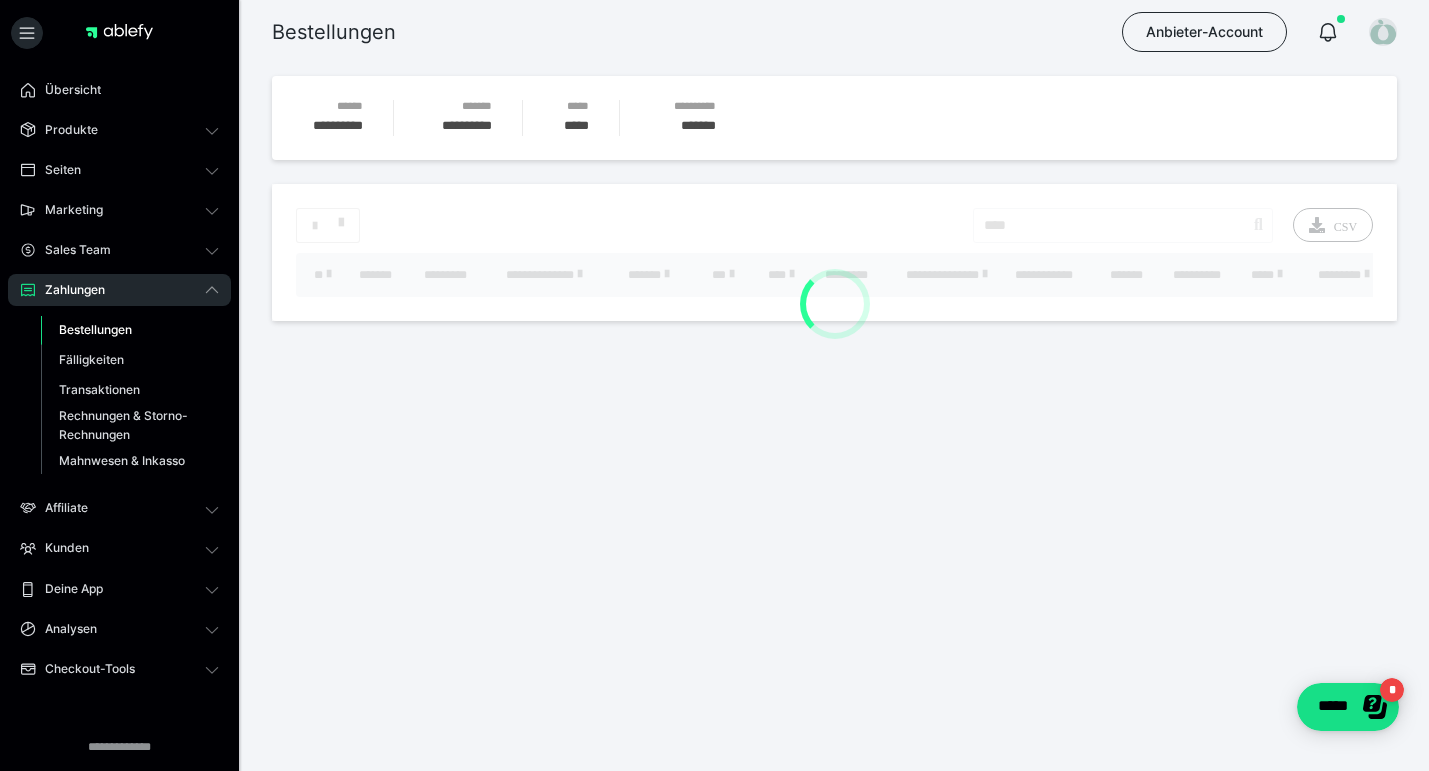 click on "Bestellungen" at bounding box center [95, 329] 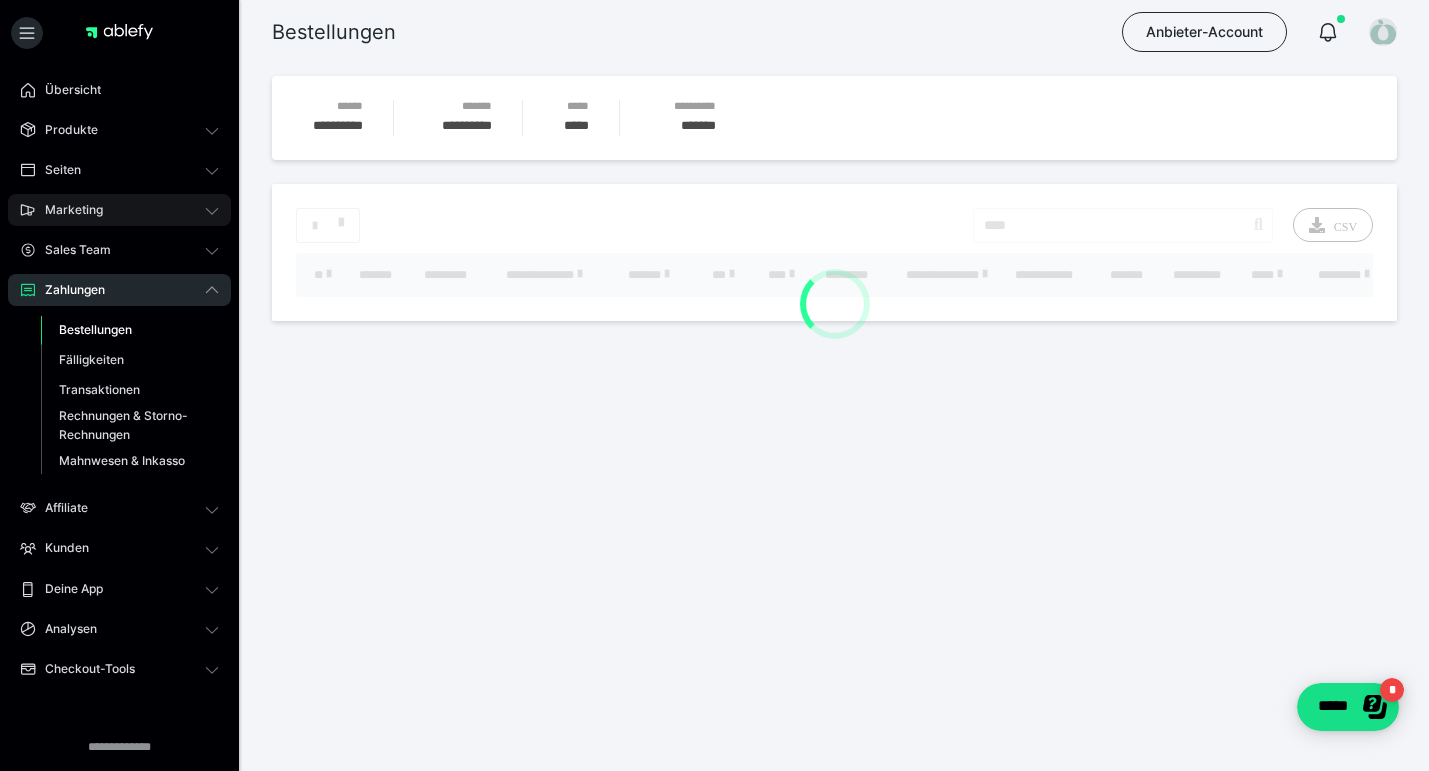 click on "Marketing" at bounding box center (67, 210) 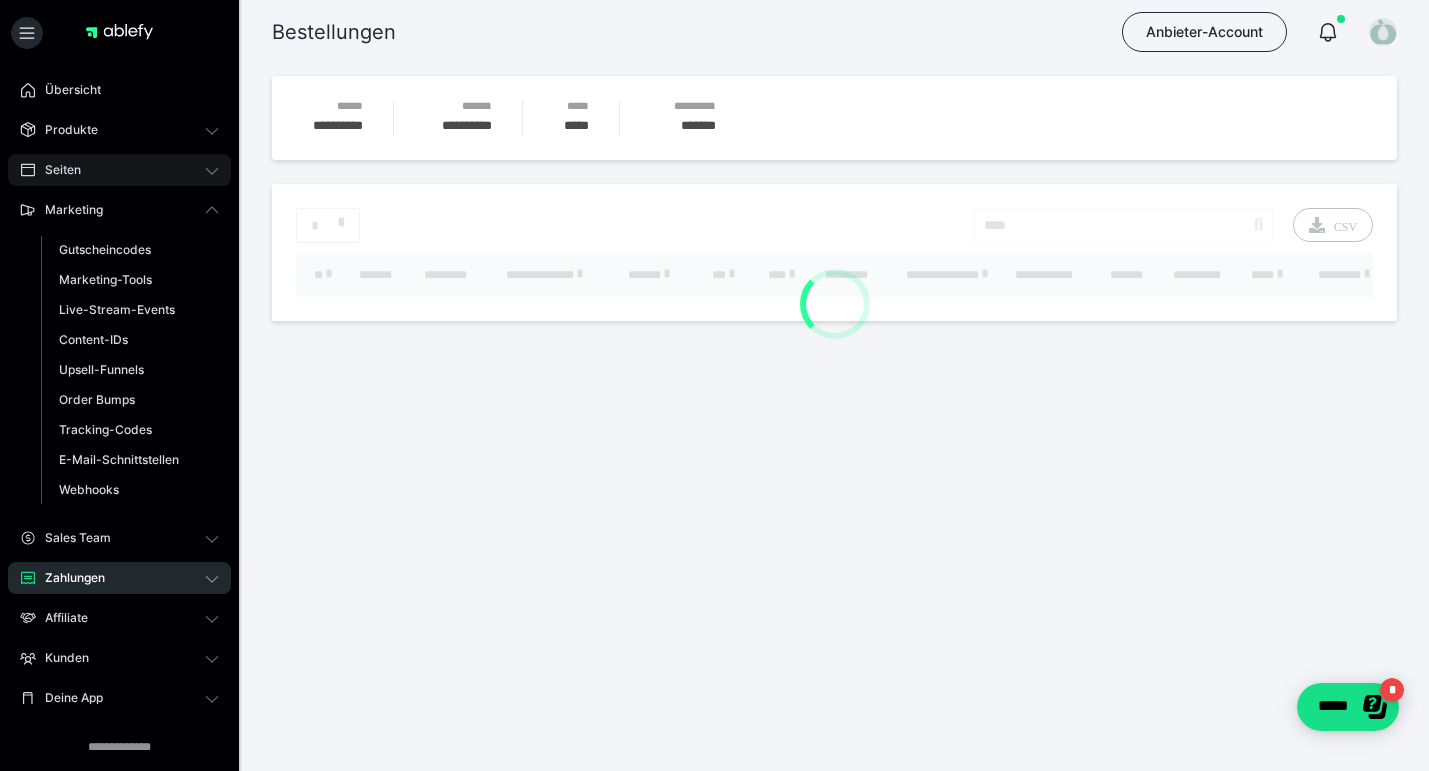 click on "Seiten" at bounding box center [119, 170] 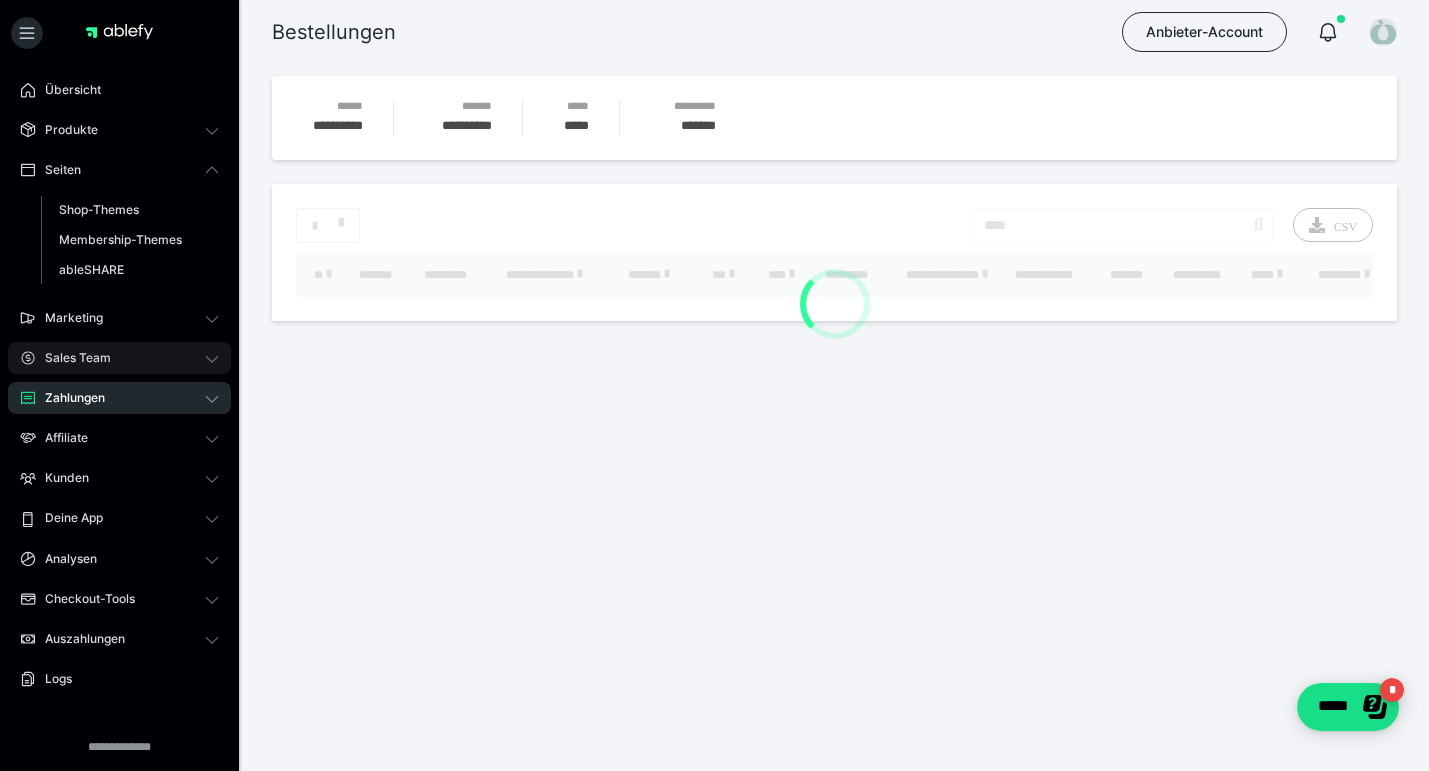 scroll, scrollTop: 78, scrollLeft: 0, axis: vertical 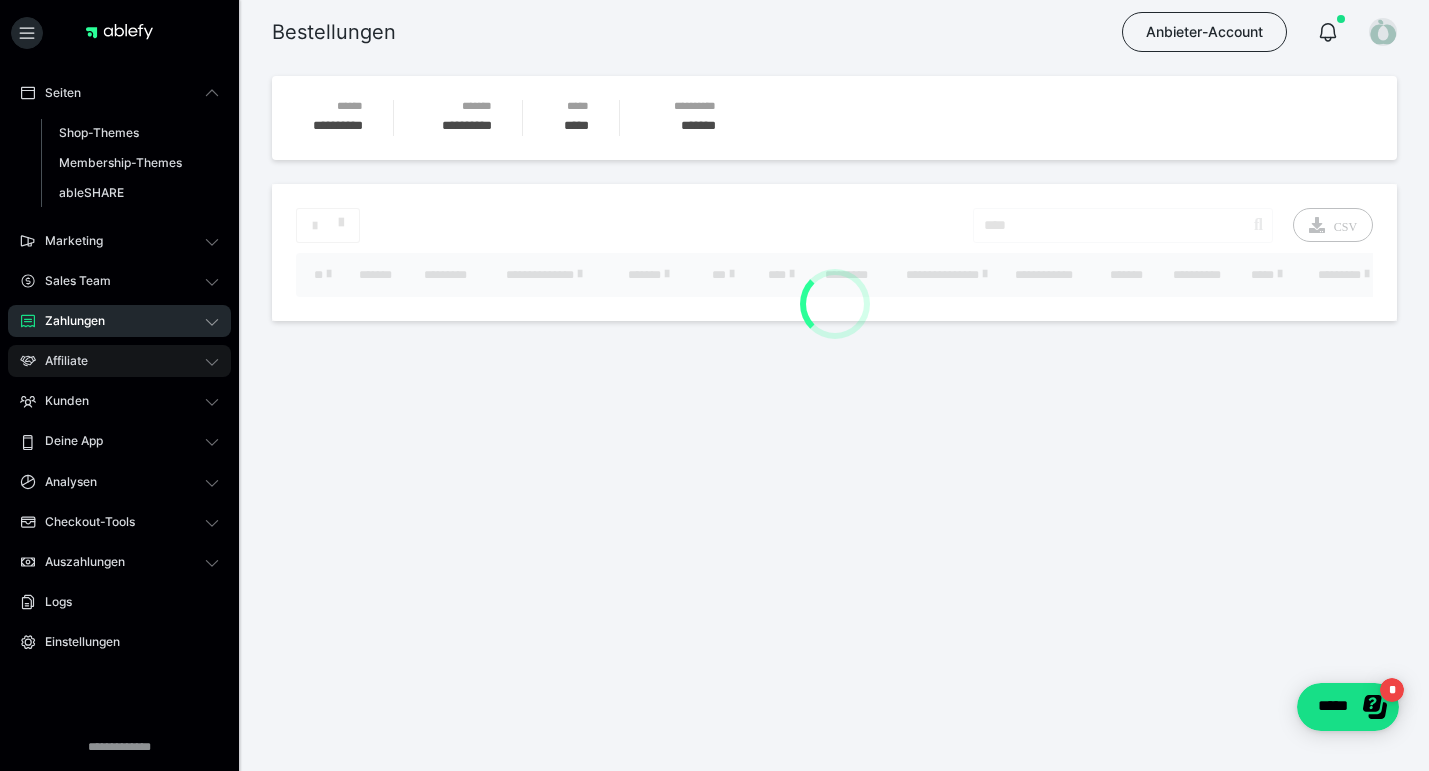 click on "Affiliate" at bounding box center [119, 361] 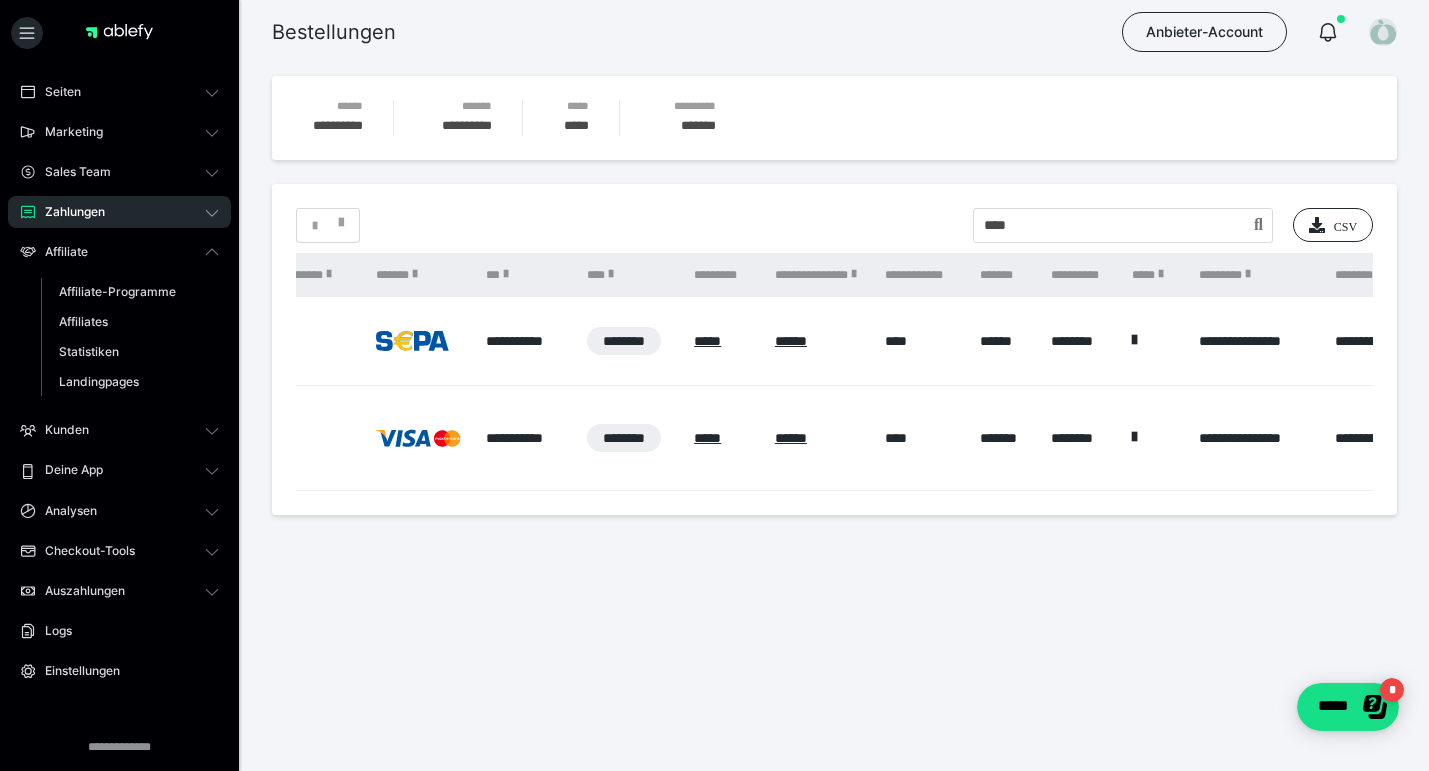 scroll, scrollTop: 0, scrollLeft: 732, axis: horizontal 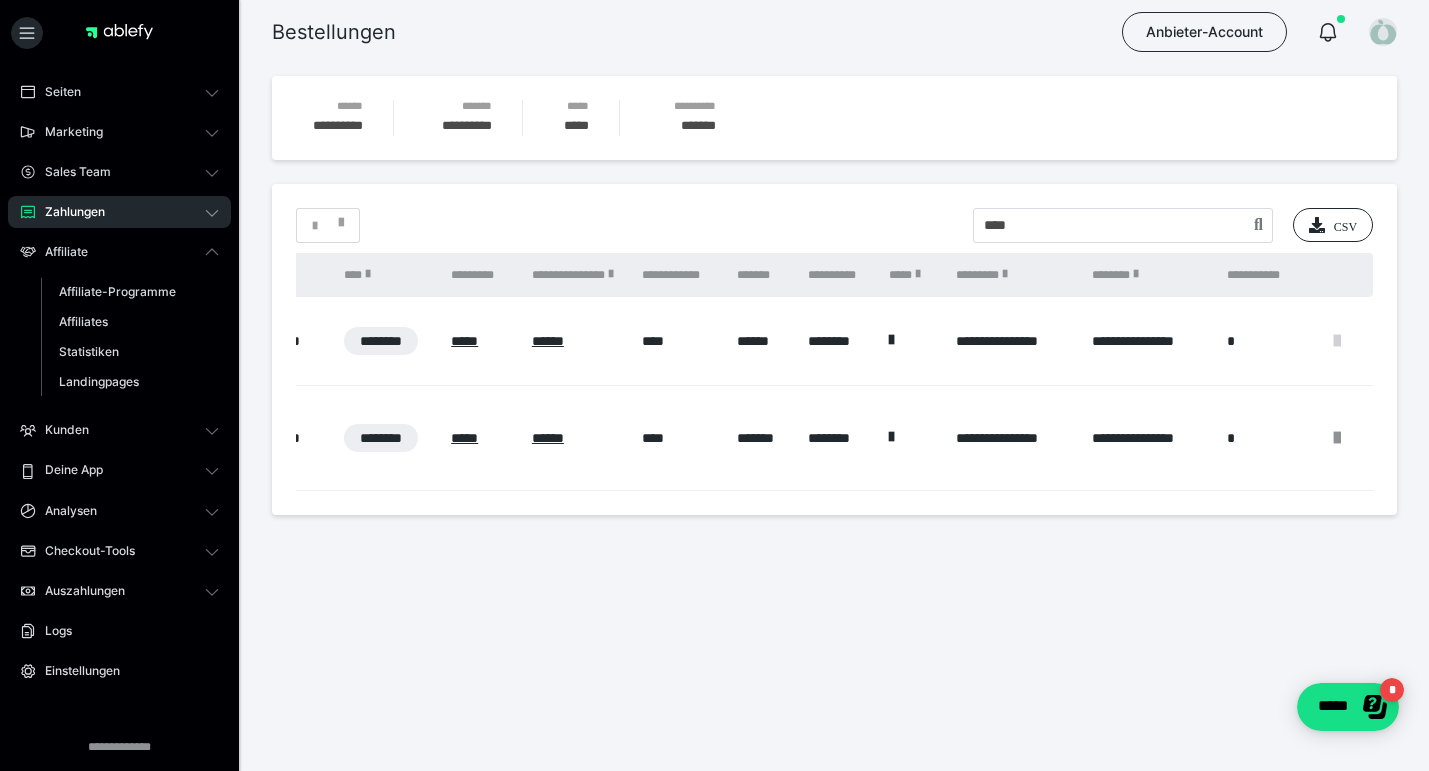 click at bounding box center [1337, 341] 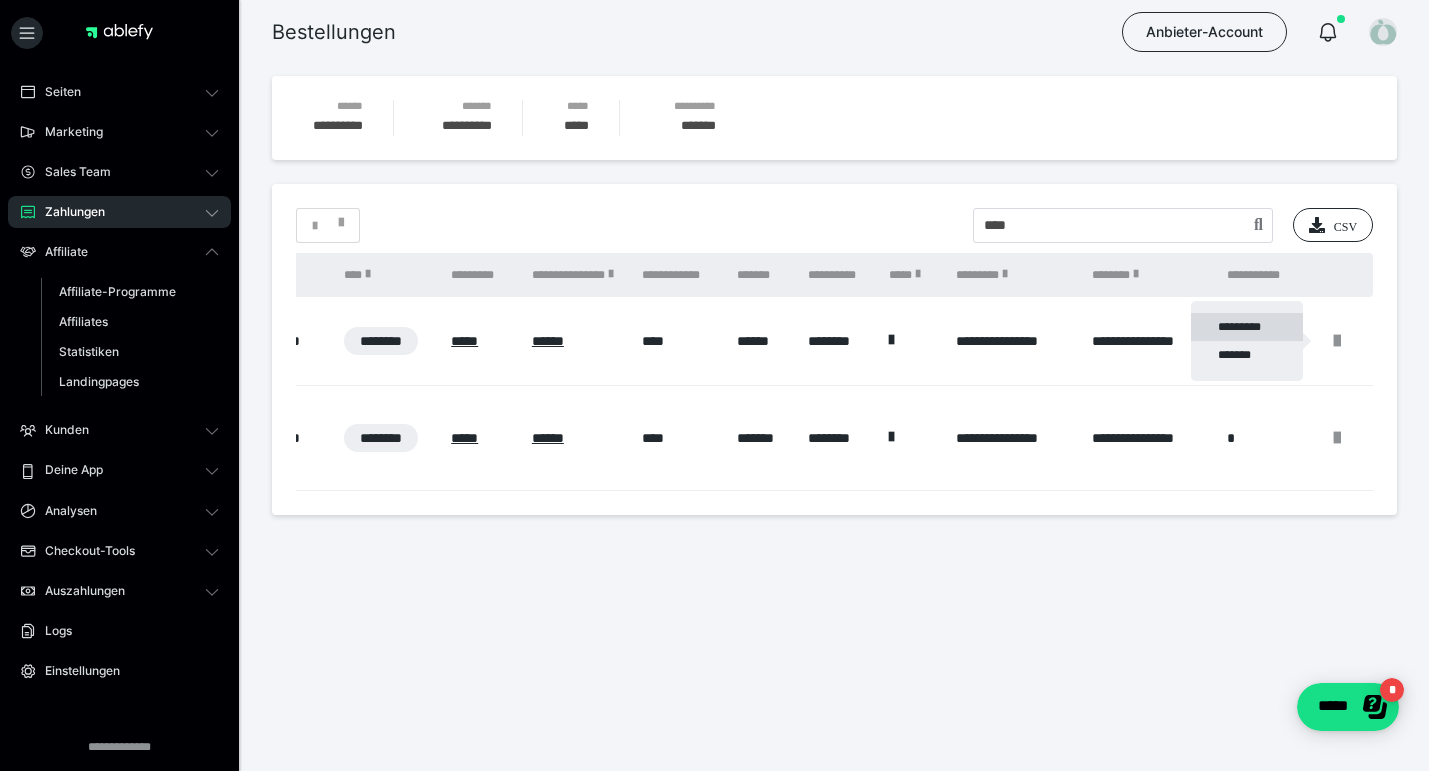 click on "*********" at bounding box center [1247, 327] 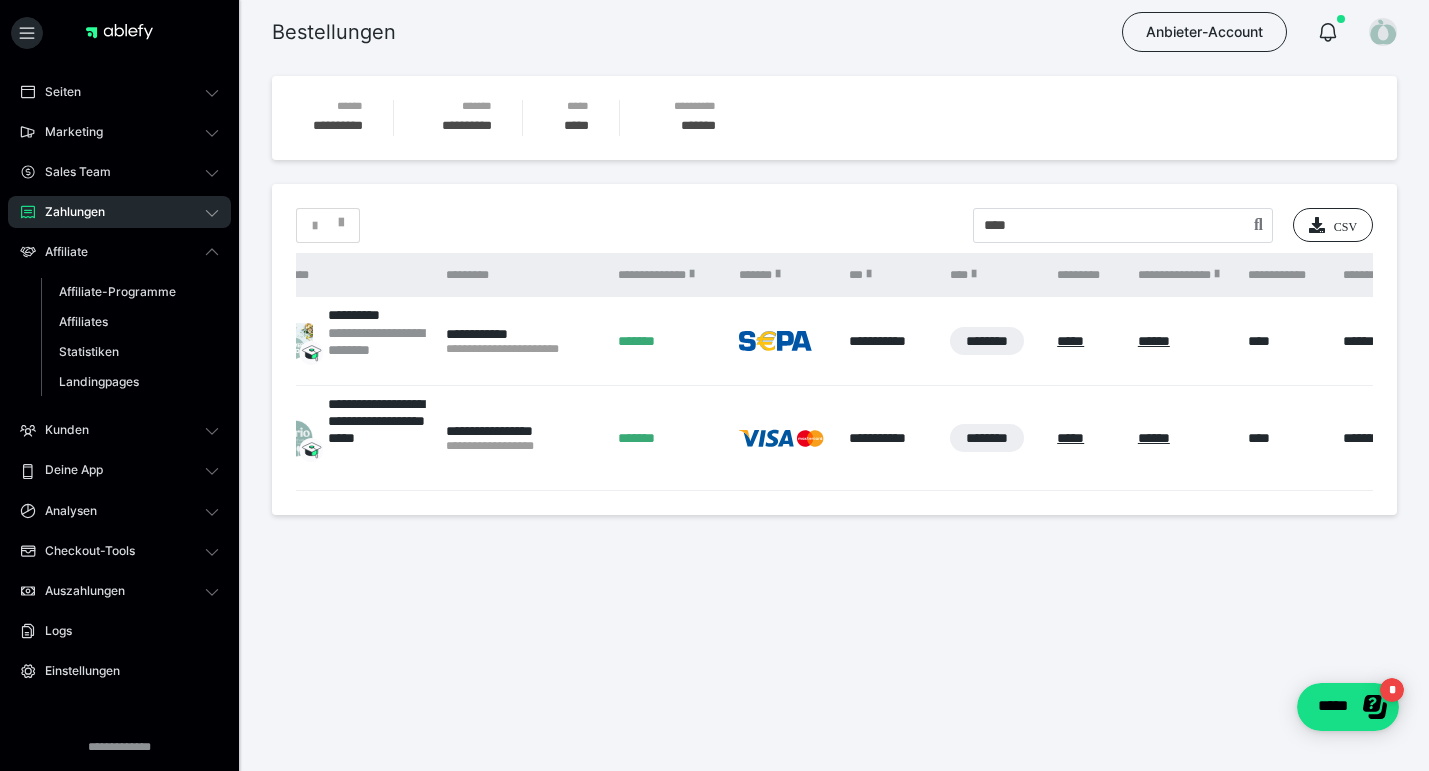 scroll, scrollTop: 0, scrollLeft: 0, axis: both 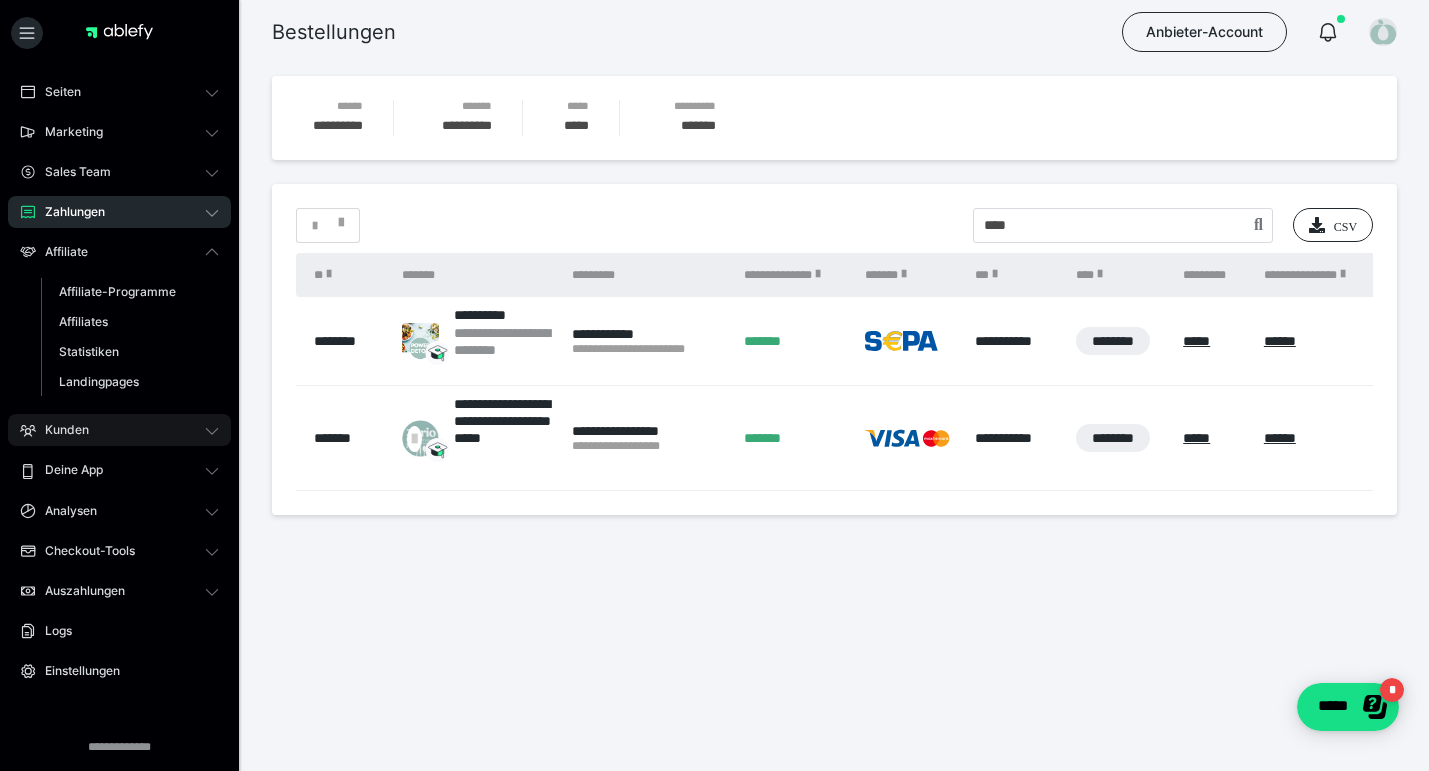 click on "Kunden" at bounding box center (60, 430) 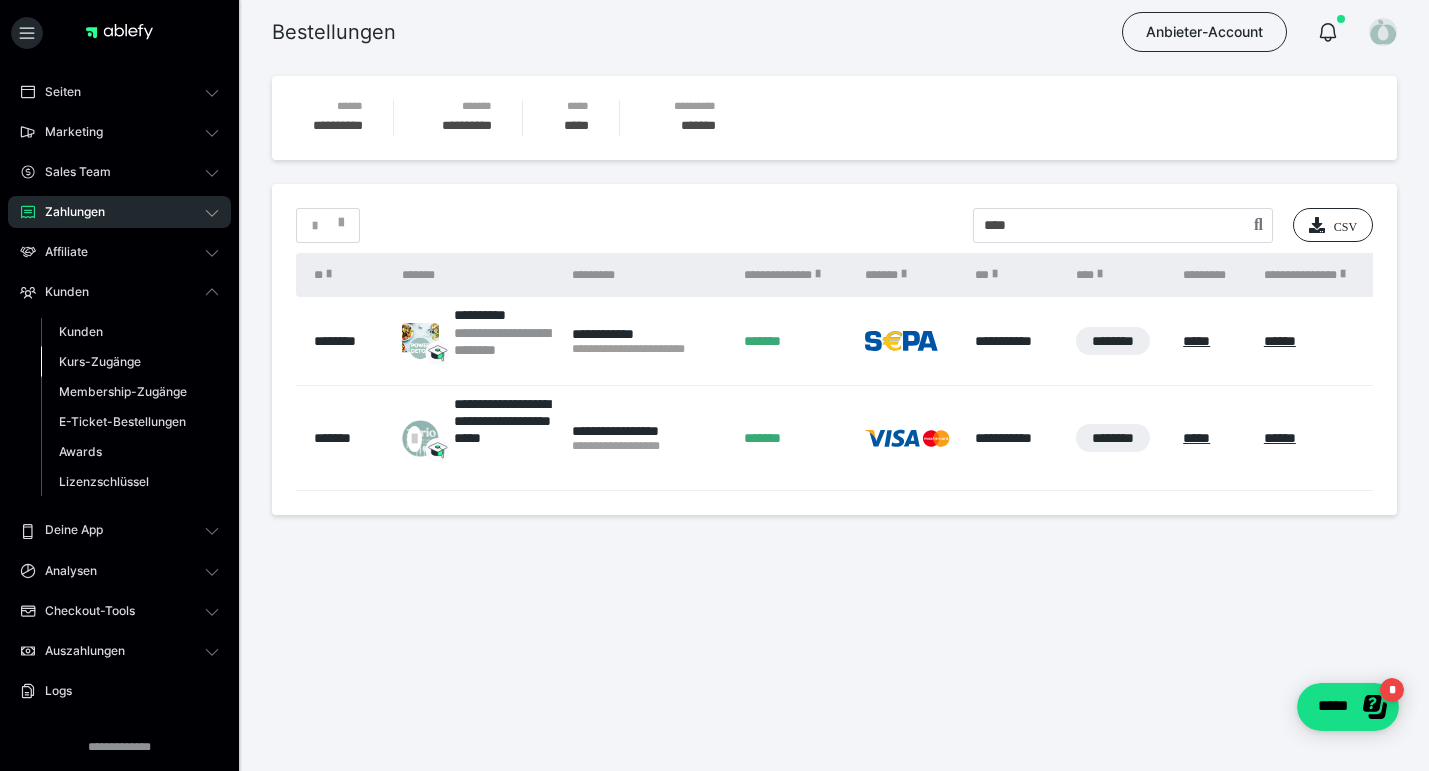 click on "Kurs-Zugänge" at bounding box center (100, 361) 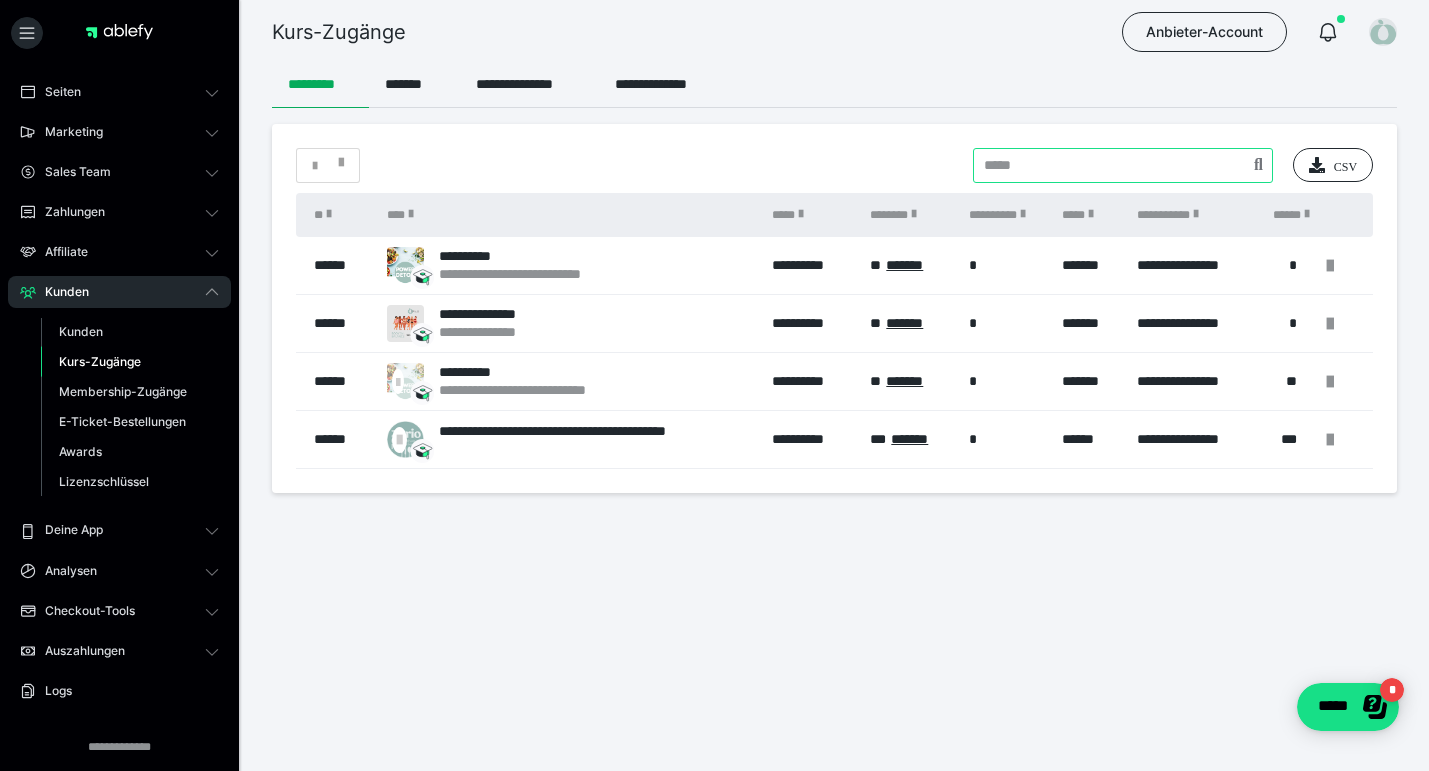 click at bounding box center [1123, 165] 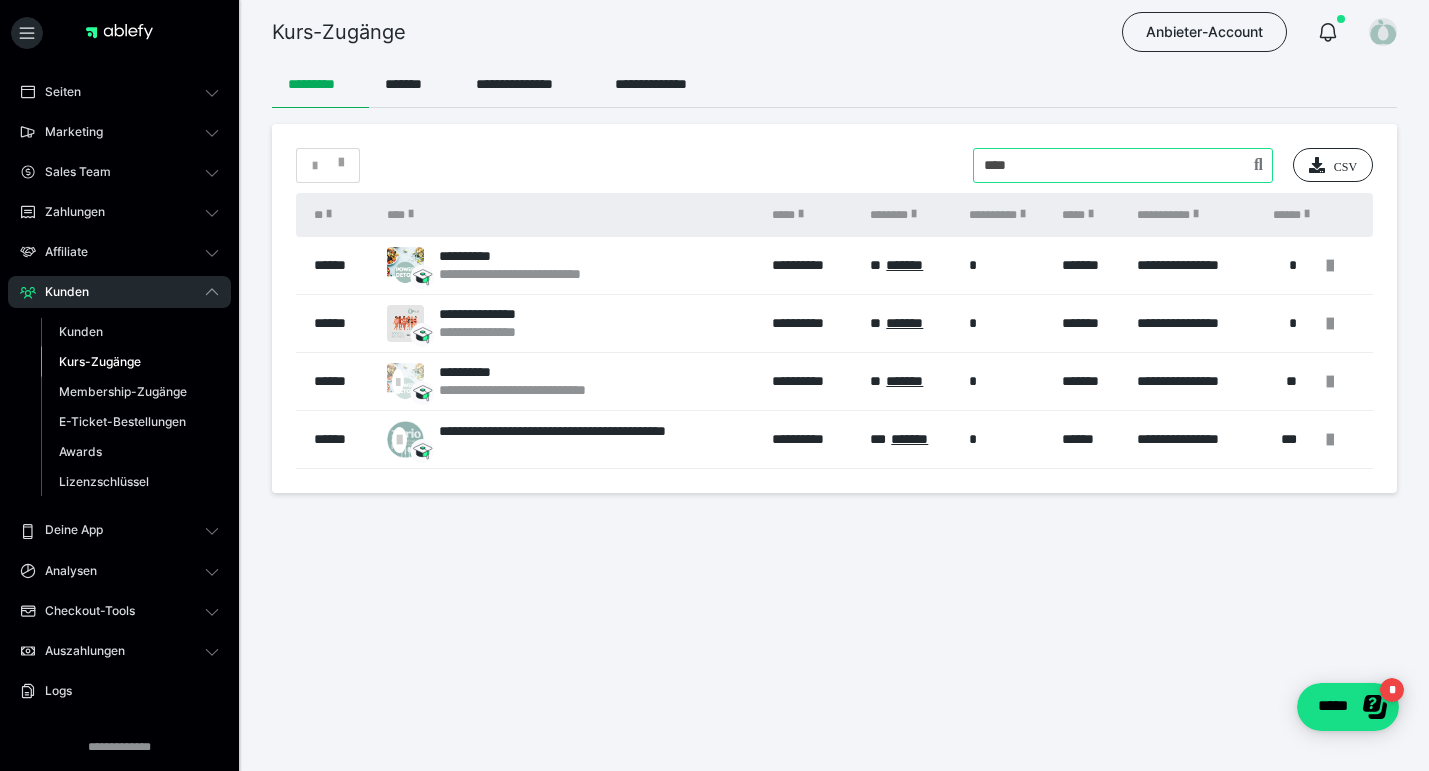 type on "****" 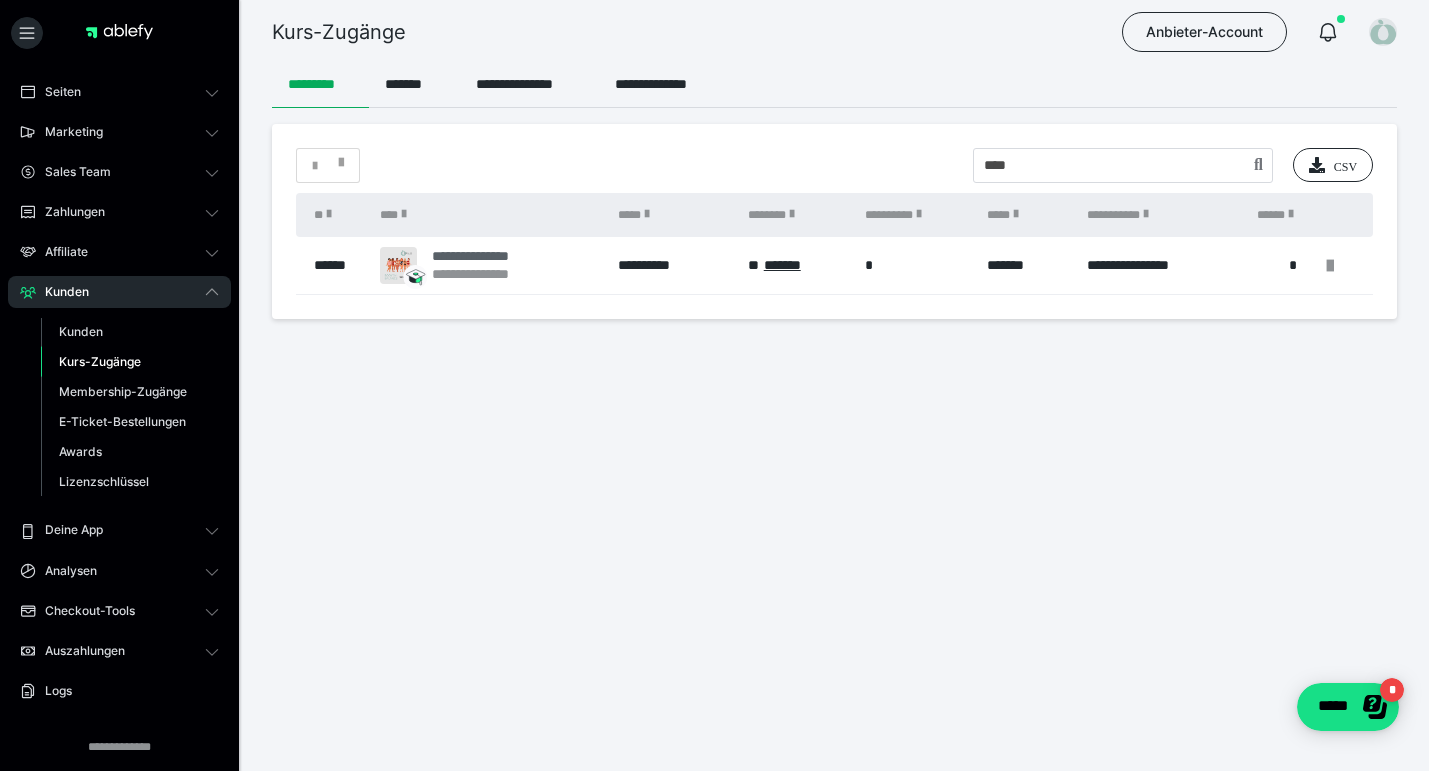 click on "**********" at bounding box center (485, 274) 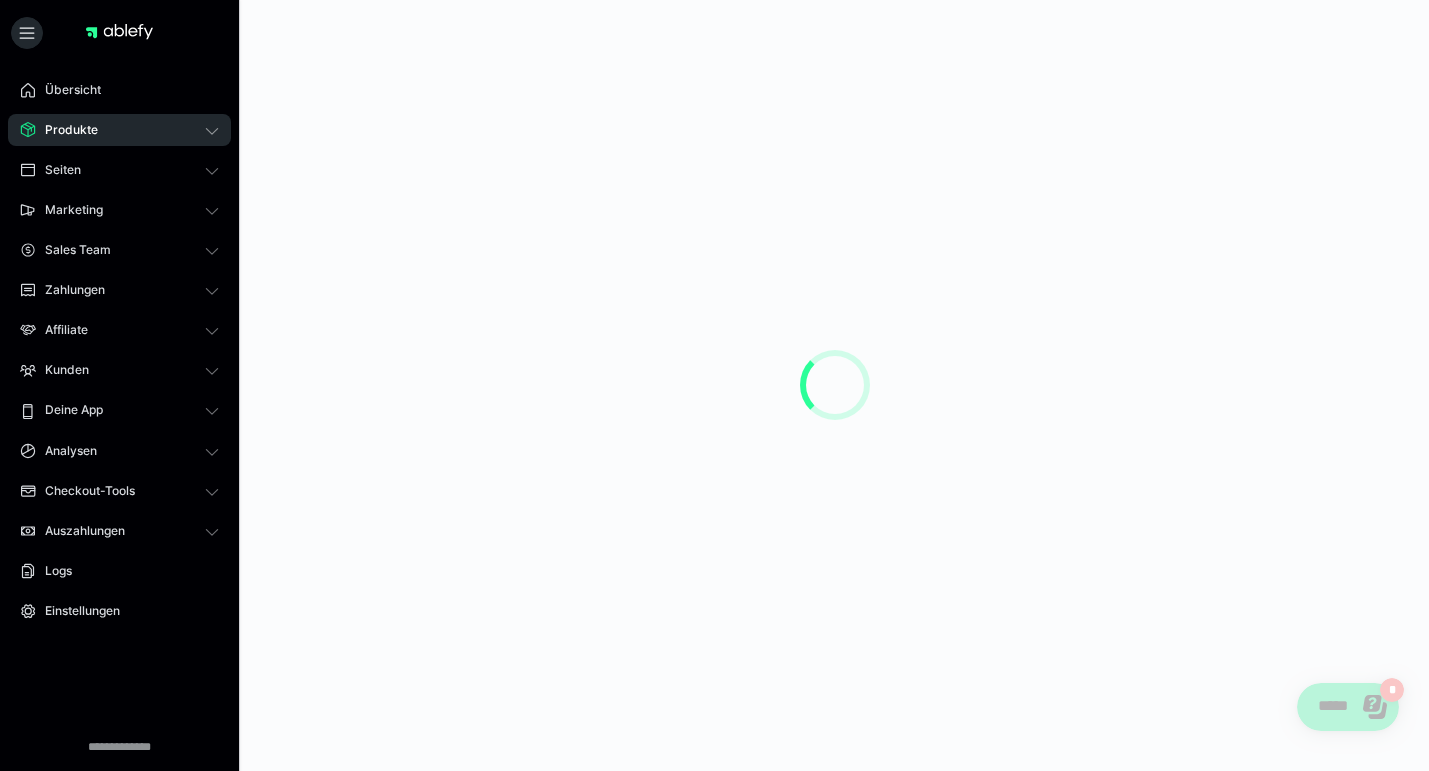 scroll, scrollTop: 0, scrollLeft: 0, axis: both 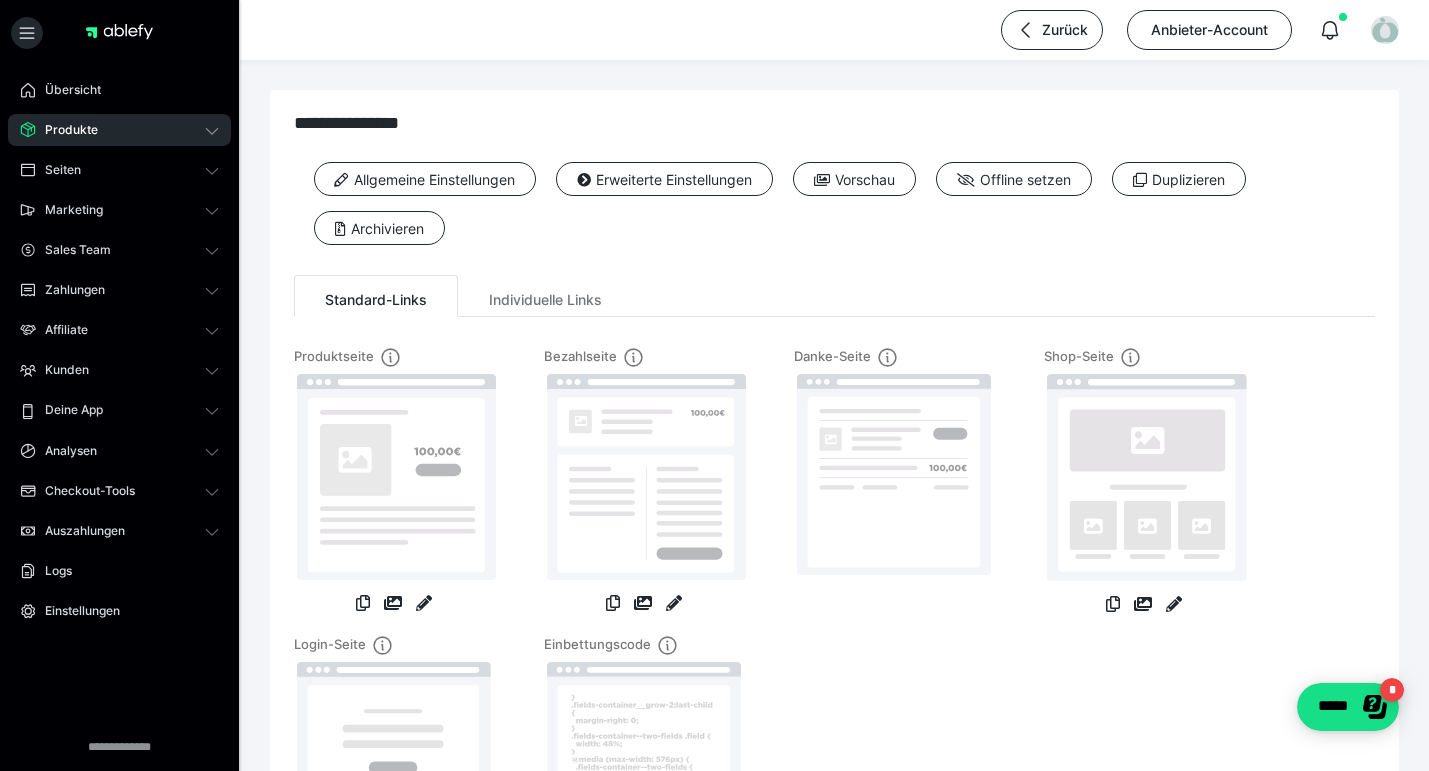click on "Produkte" at bounding box center (119, 130) 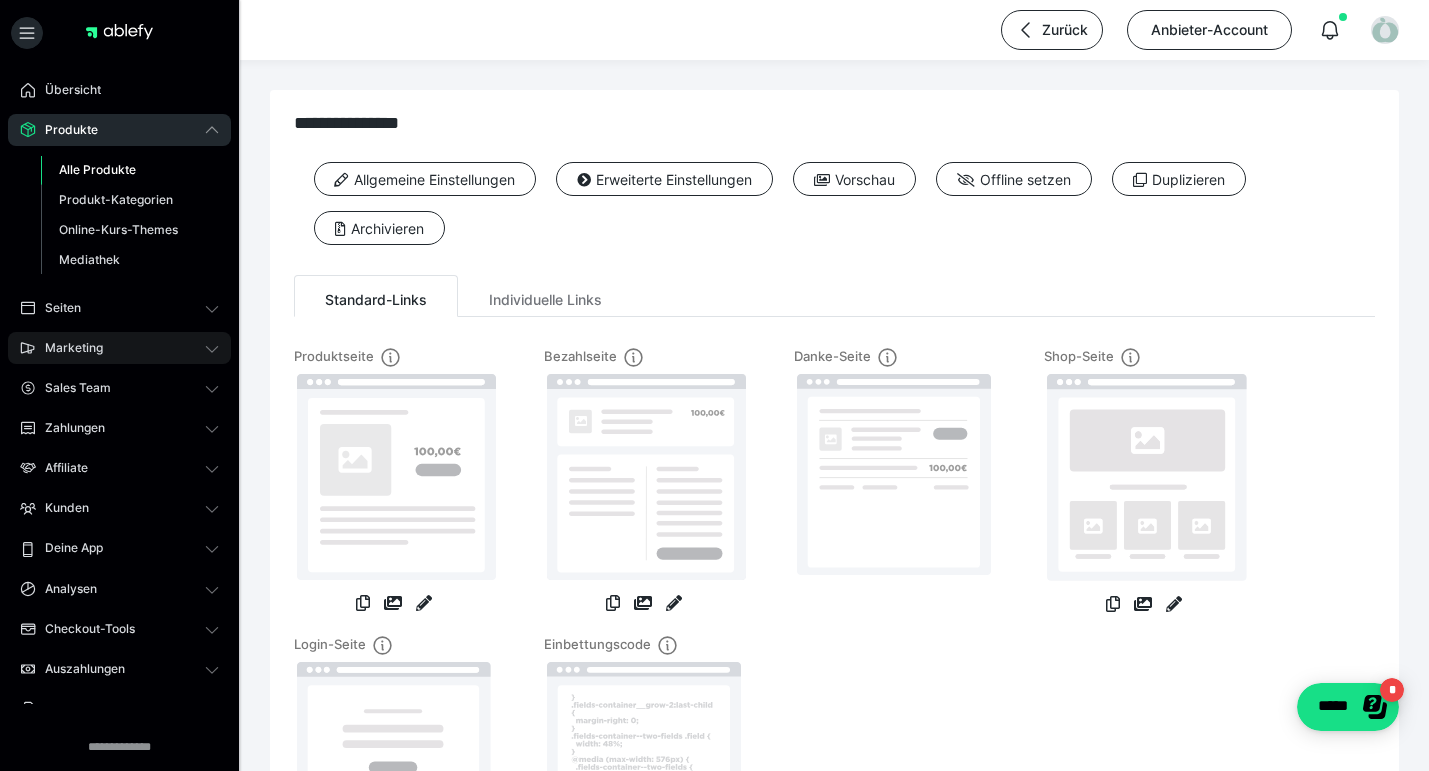 click on "Marketing" at bounding box center (119, 348) 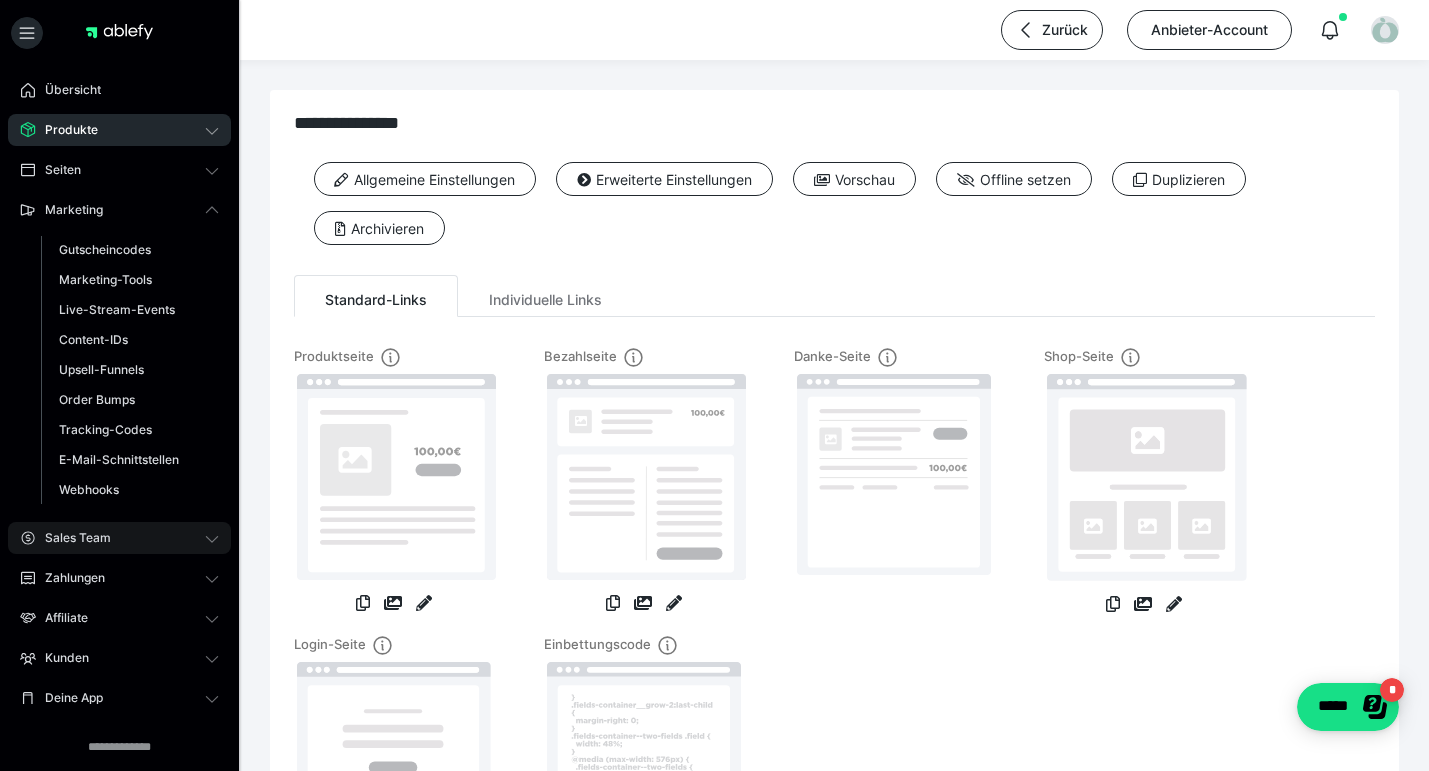 click on "Sales Team" at bounding box center (119, 538) 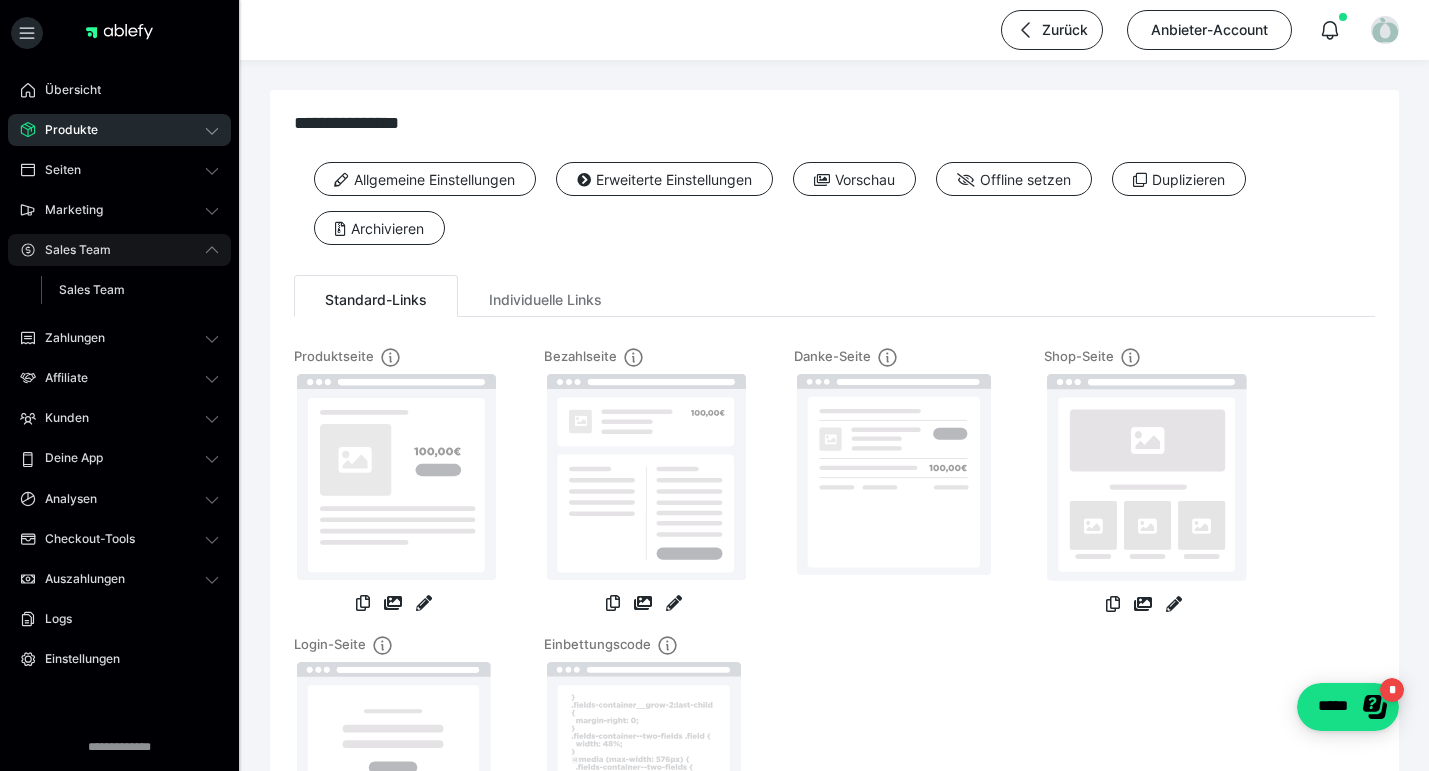 scroll, scrollTop: 18, scrollLeft: 0, axis: vertical 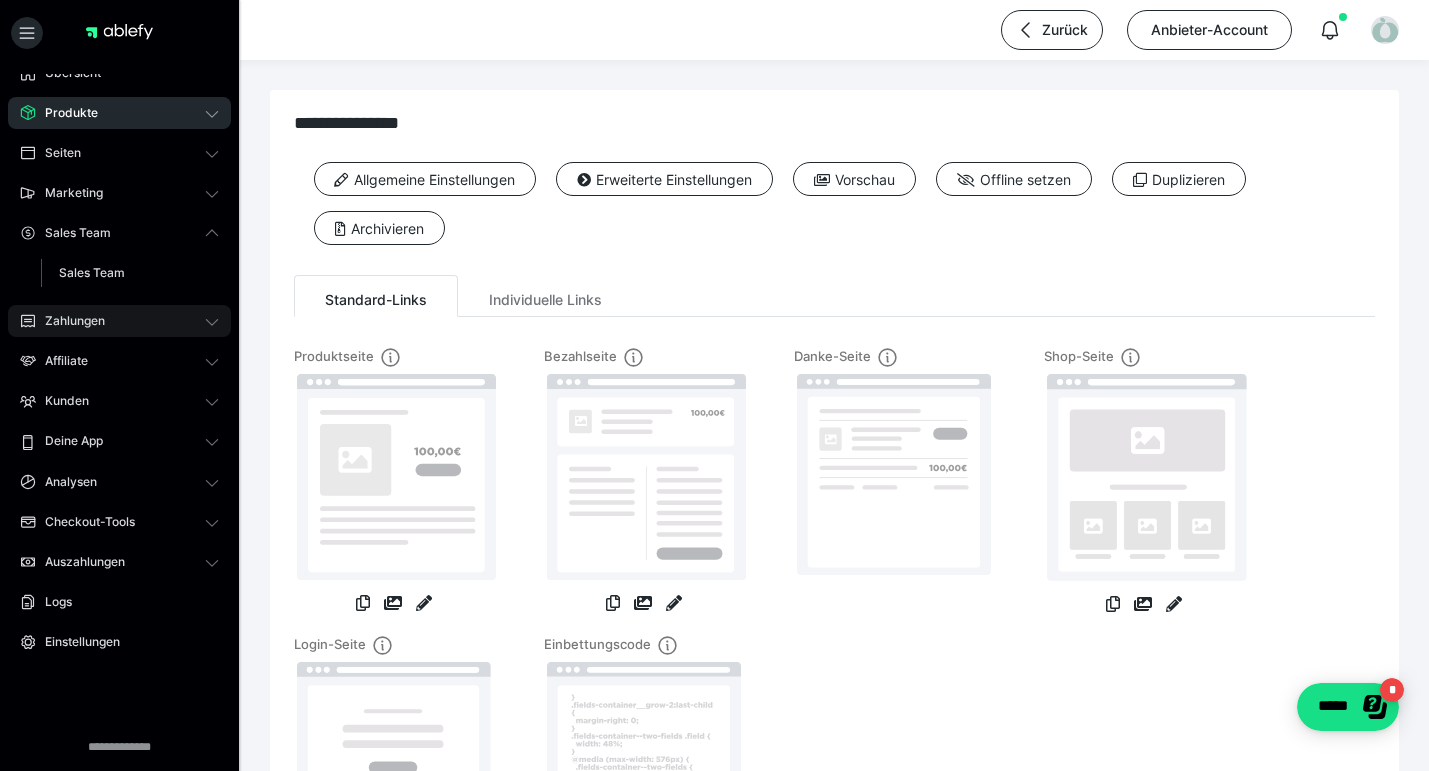 click on "Zahlungen" at bounding box center [119, 321] 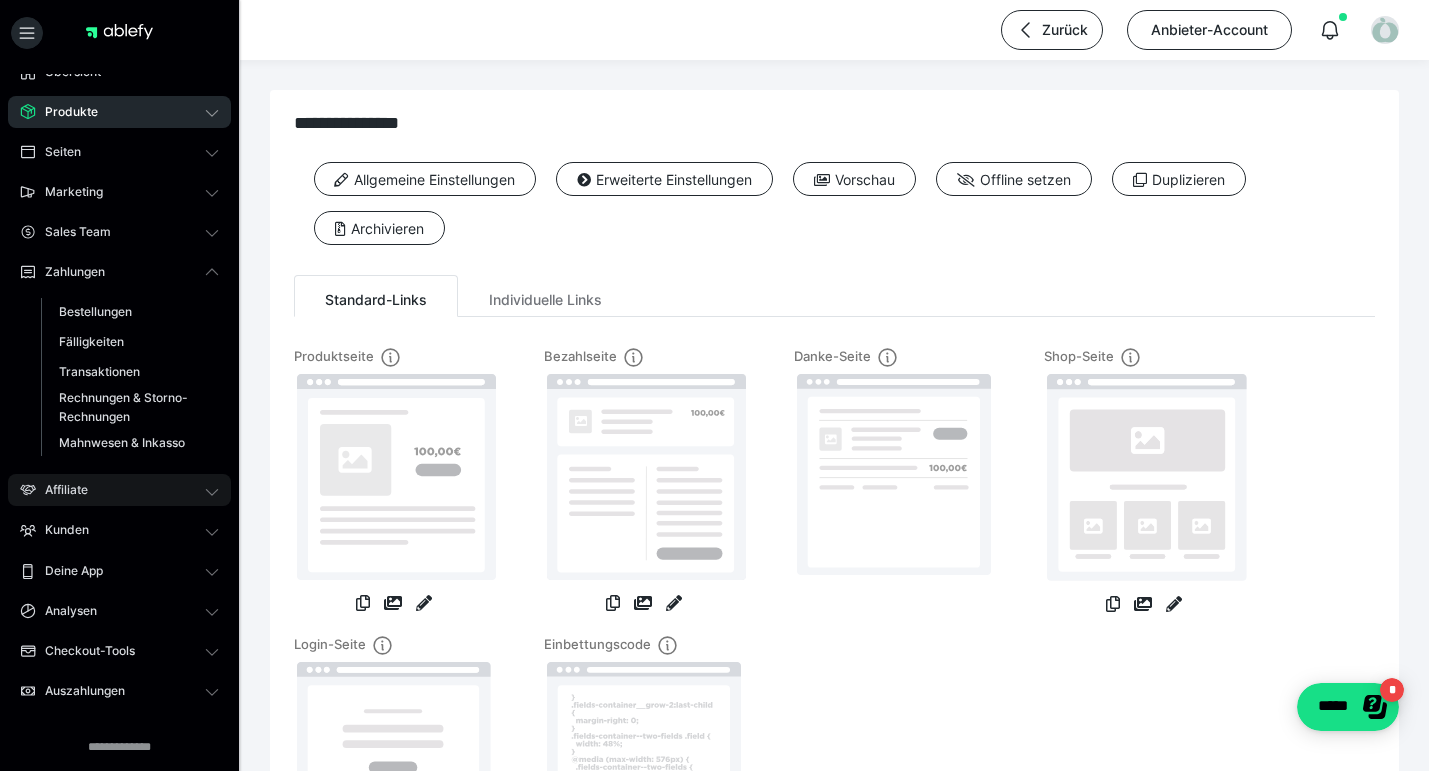 click on "Affiliate" at bounding box center (119, 490) 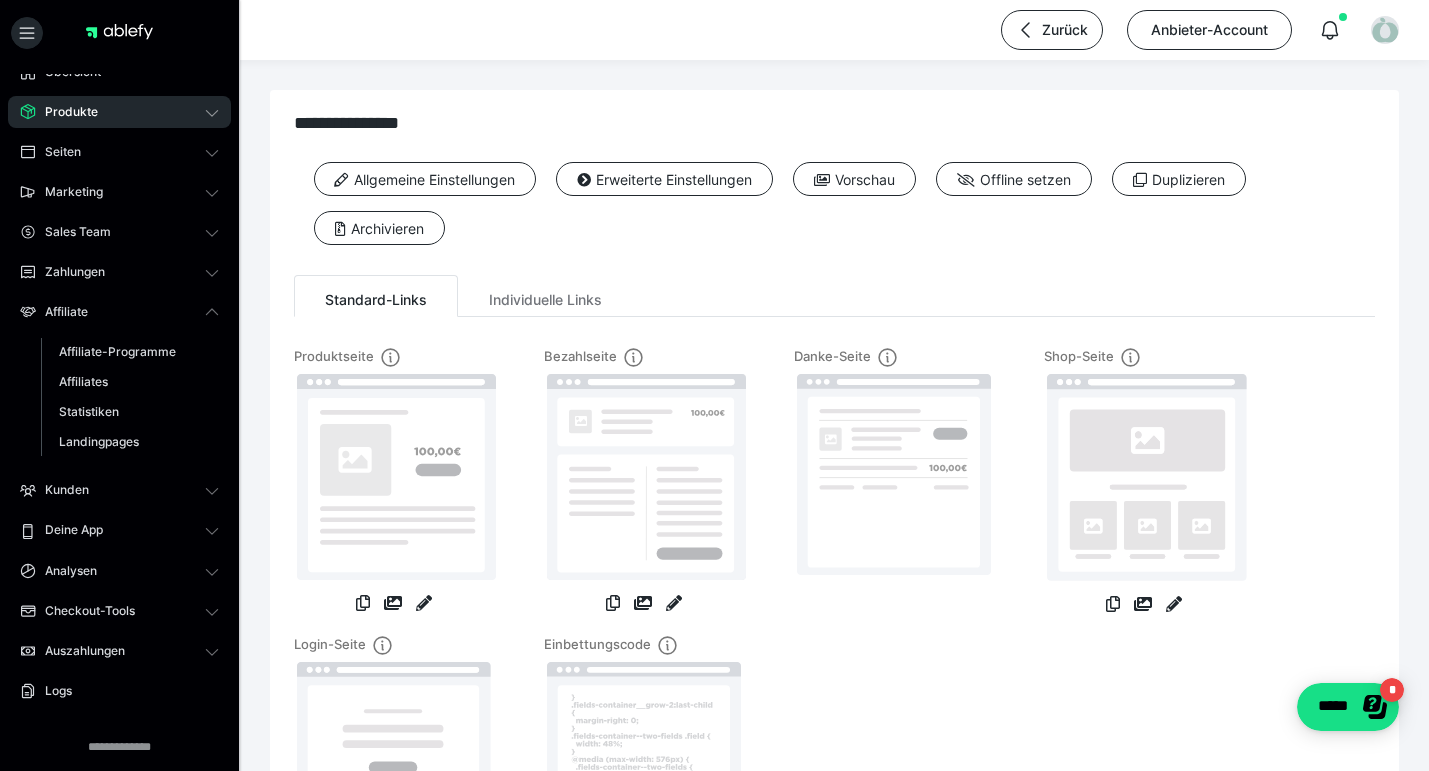 click on "Übersicht Produkte Alle Produkte Produkt-Kategorien Online-Kurs-Themes Mediathek Seiten Shop-Themes Membership-Themes ableSHARE Marketing Gutscheincodes Marketing-Tools Live-Stream-Events Content-IDs Upsell-Funnels Order Bumps Tracking-Codes E-Mail-Schnittstellen Webhooks Sales Team Sales Team Zahlungen Bestellungen Fälligkeiten Transaktionen Rechnungen & Storno-Rechnungen Mahnwesen & Inkasso Affiliate Affiliate-Programme Affiliates Statistiken Landingpages Kunden Kunden Kurs-Zugänge Membership-Zugänge E-Ticket-Bestellungen Awards Lizenzschlüssel Deine App Analysen Analysen Analysen 3.0 Checkout-Tools Bezahlseiten-Templates Zahlungspläne Zusatzkosten Widerrufskonditionen Zusatzfelder Zusatzfeld-Antworten Steuersätze Auszahlungen Neue Auszahlung Berichte Logs Einstellungen" at bounding box center (119, 461) 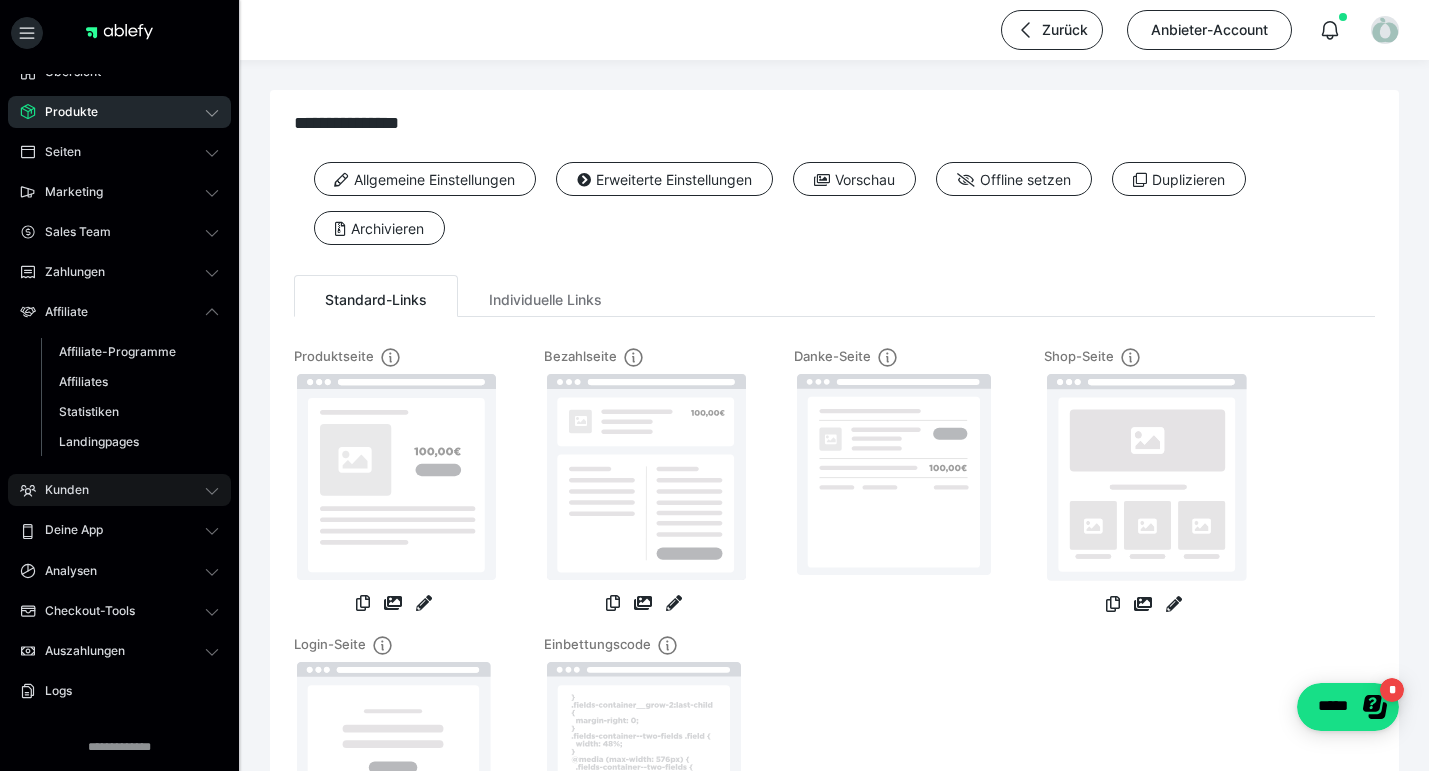 click on "Kunden" at bounding box center (119, 490) 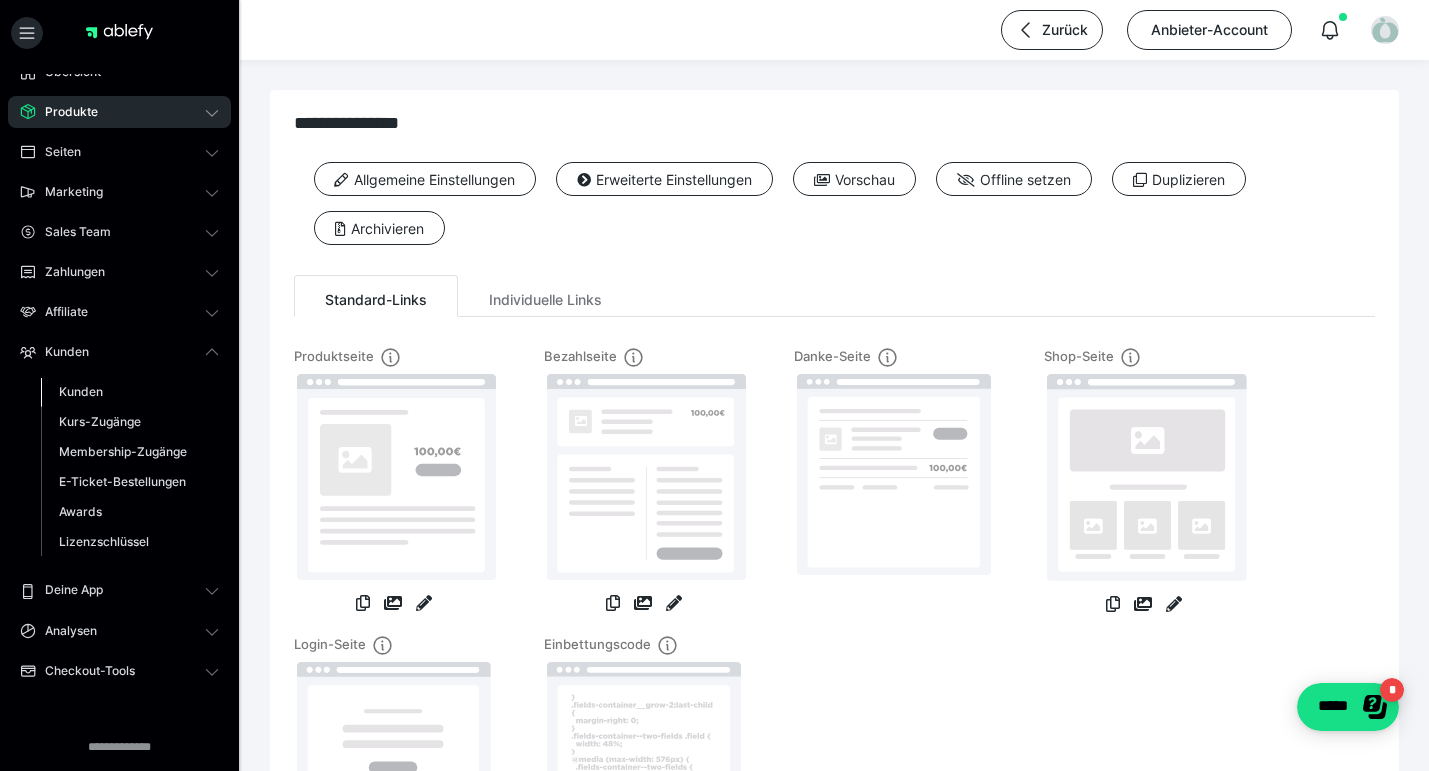 click on "Kunden" at bounding box center [81, 391] 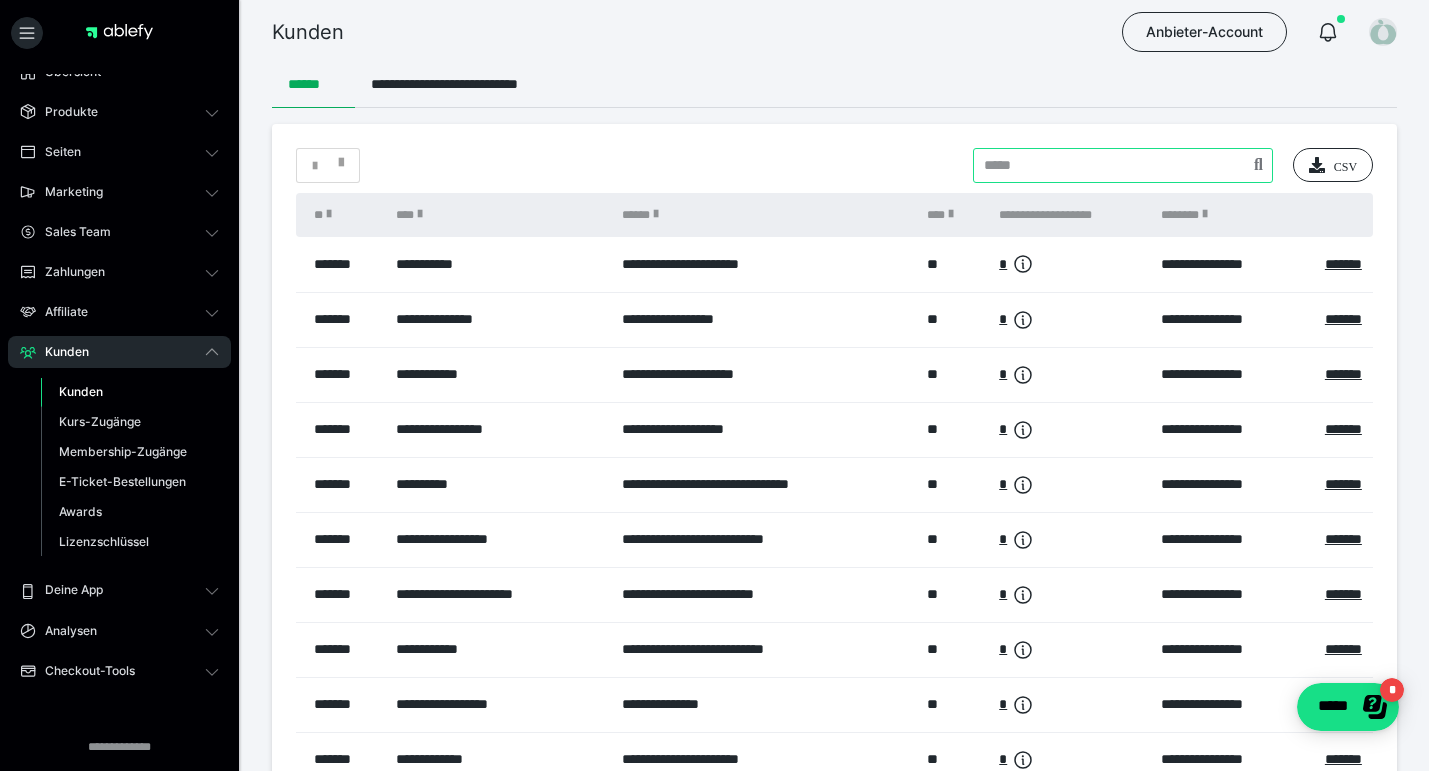 click at bounding box center [1123, 165] 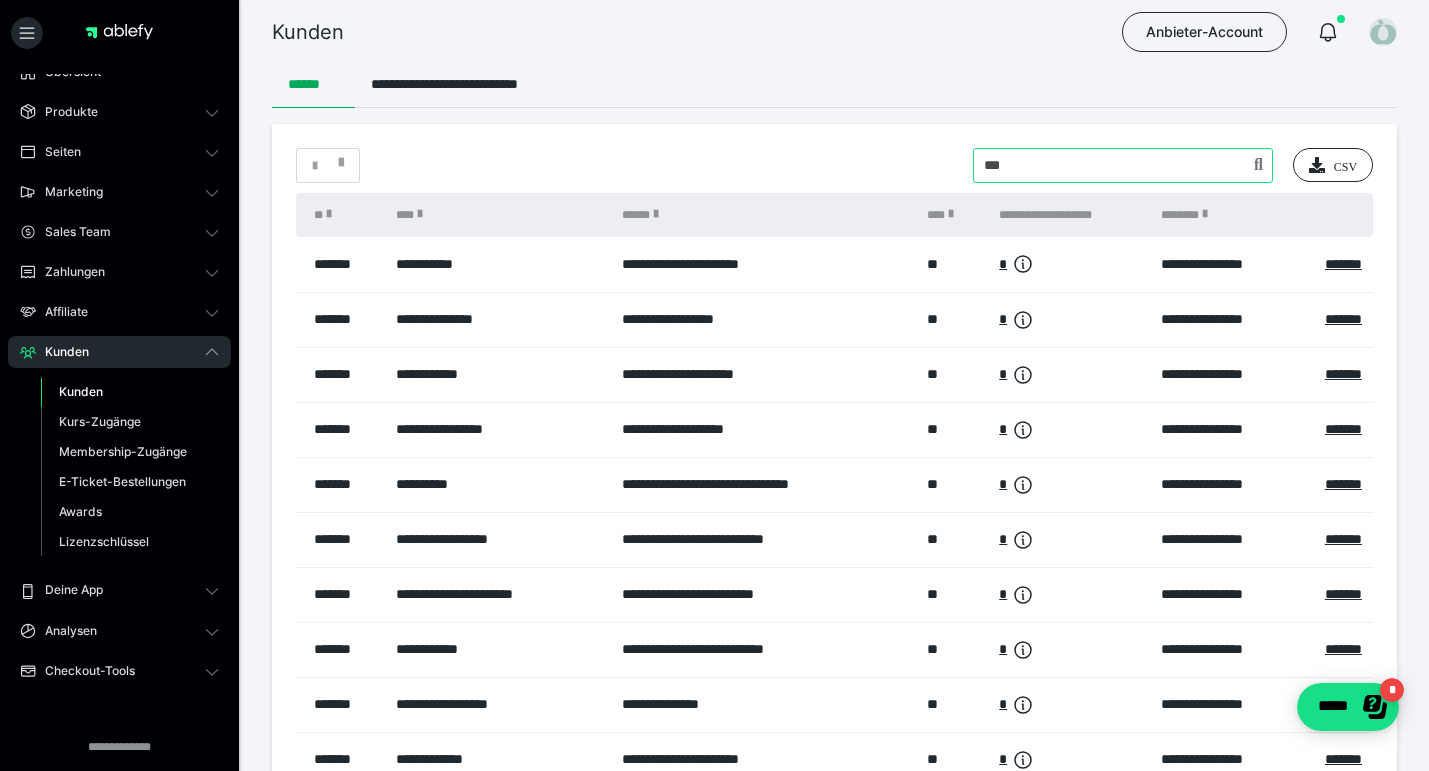 type on "***" 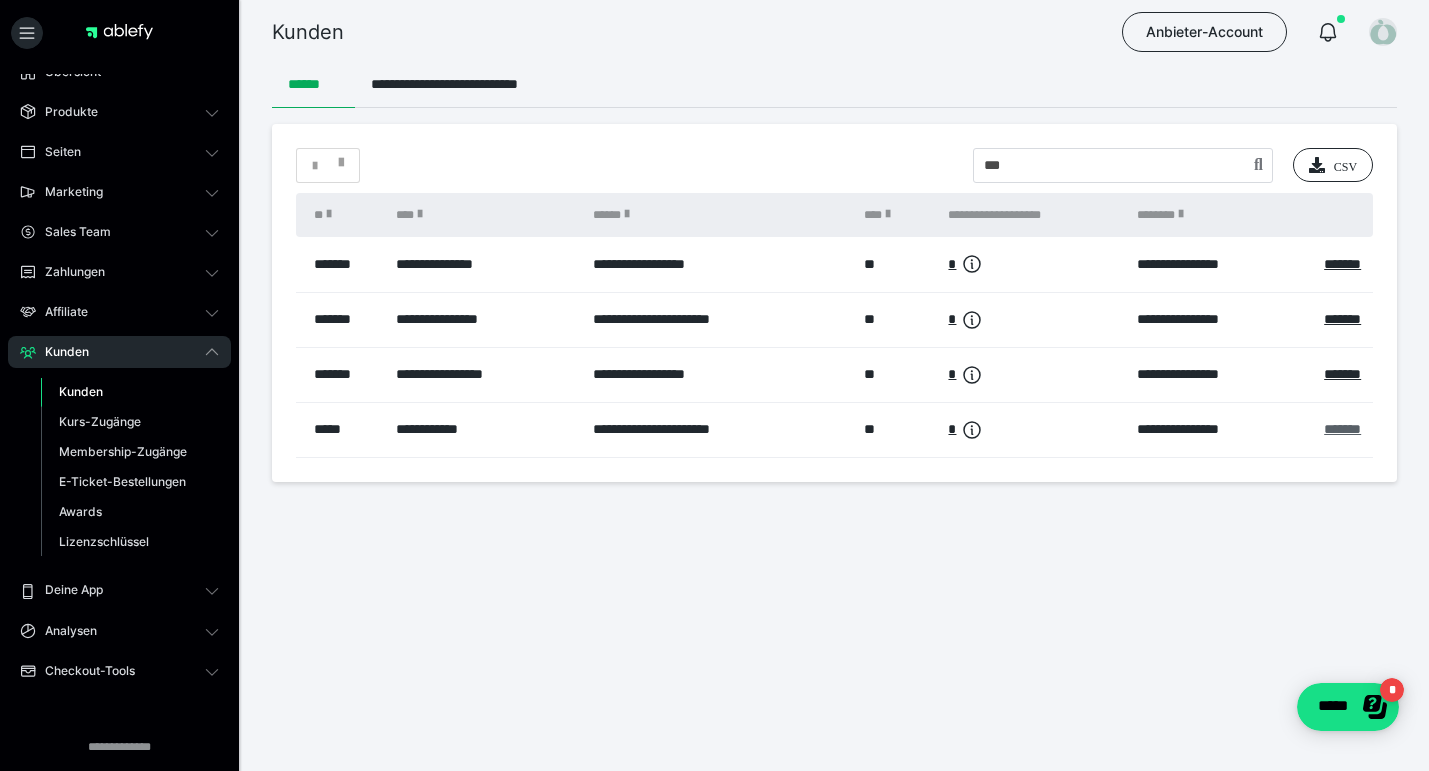 click on "*******" at bounding box center [1342, 429] 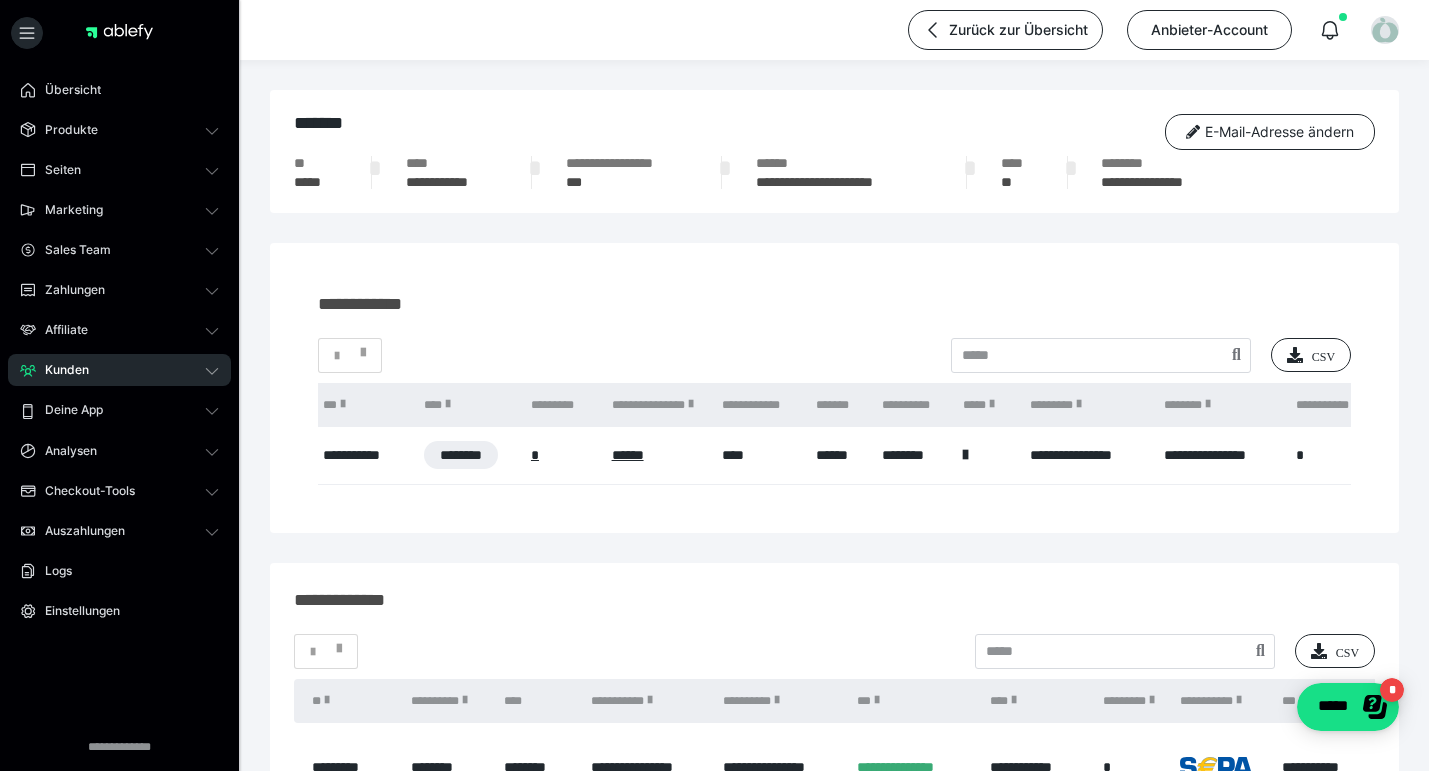 scroll, scrollTop: 0, scrollLeft: 753, axis: horizontal 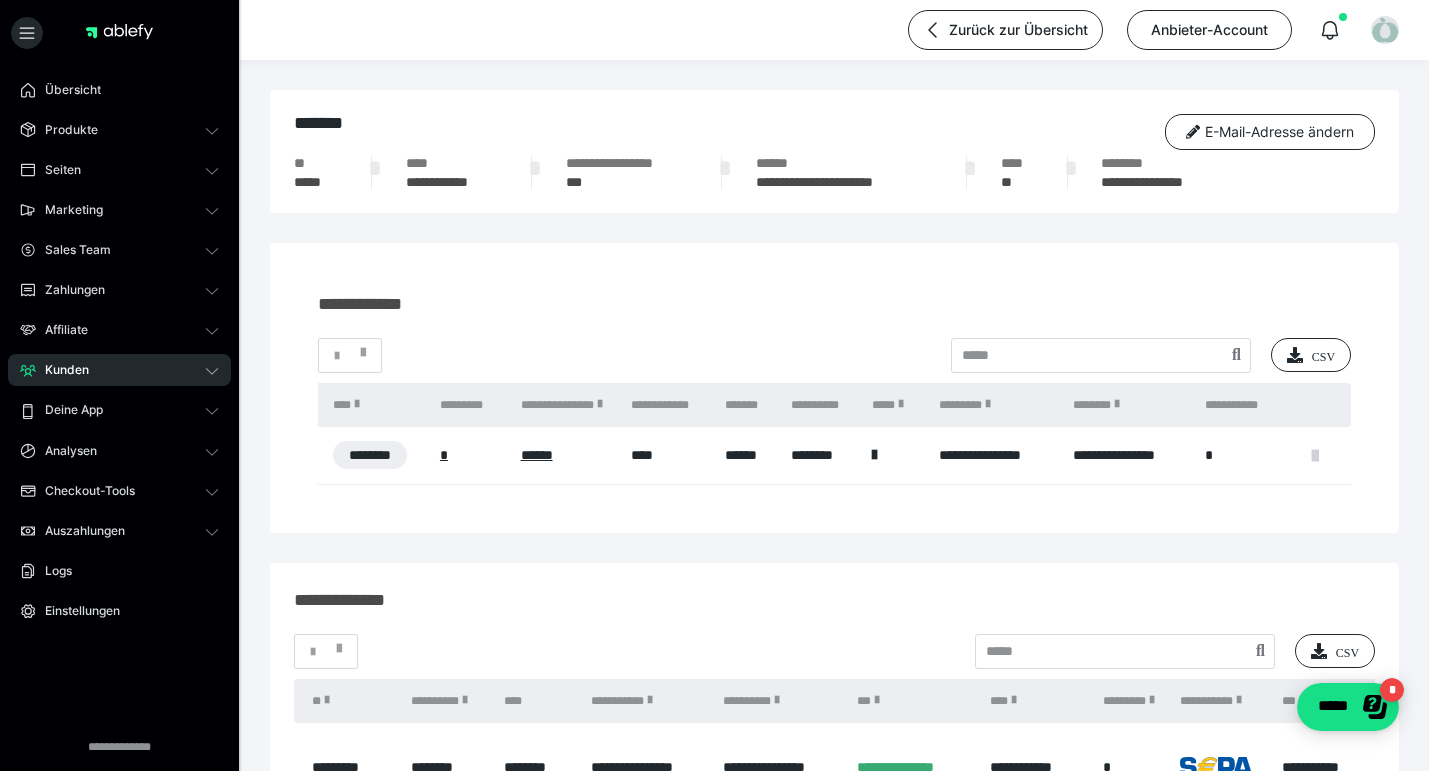 click at bounding box center [1315, 456] 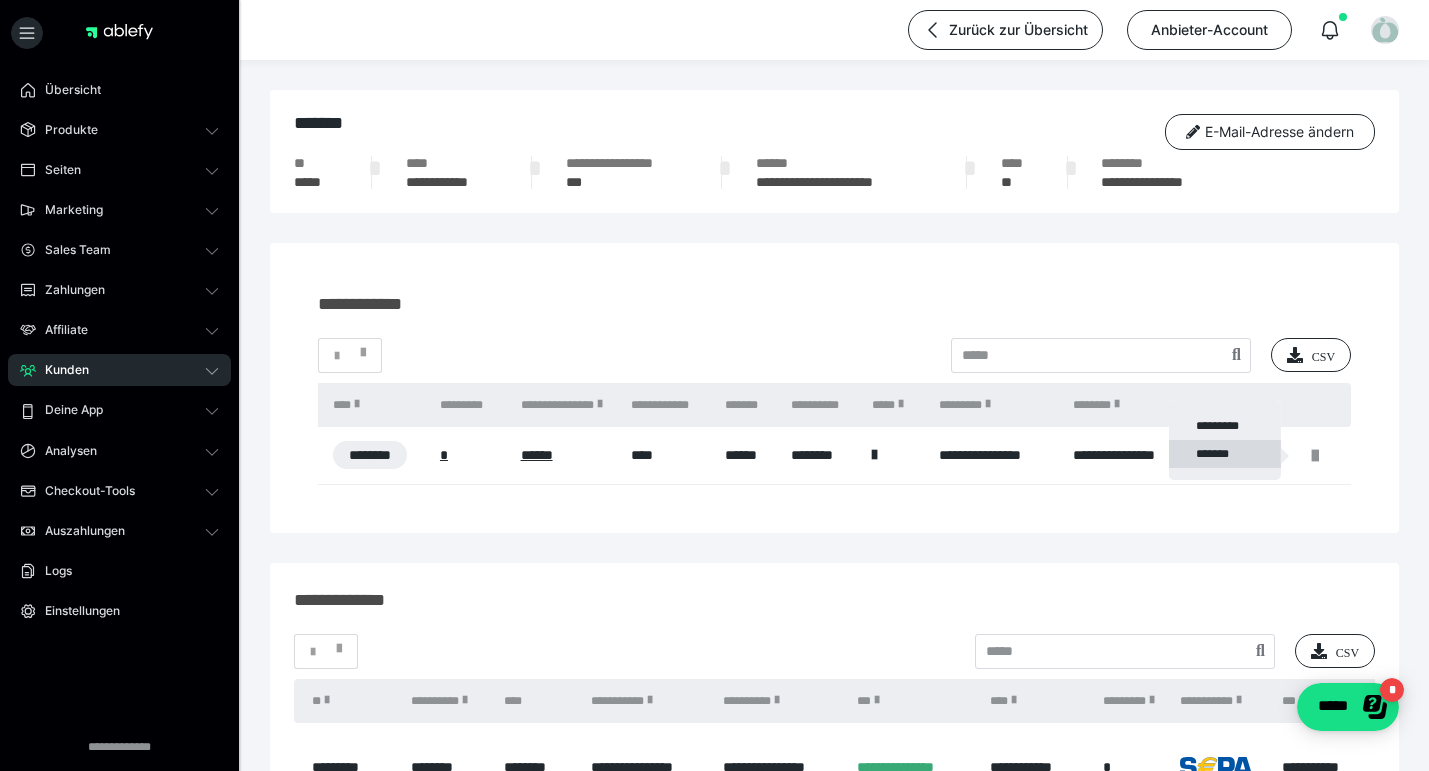 click on "*******" at bounding box center [1225, 454] 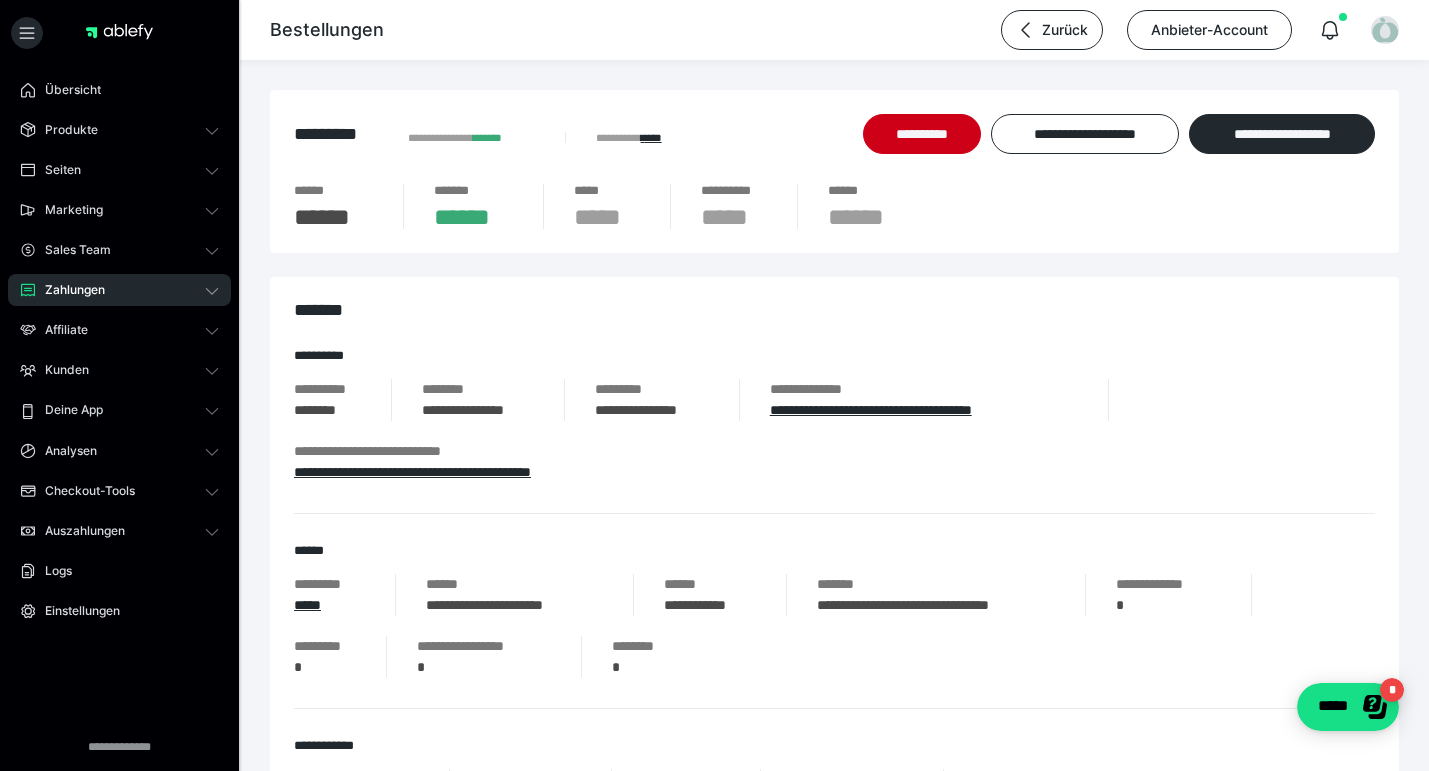 scroll, scrollTop: 0, scrollLeft: 35, axis: horizontal 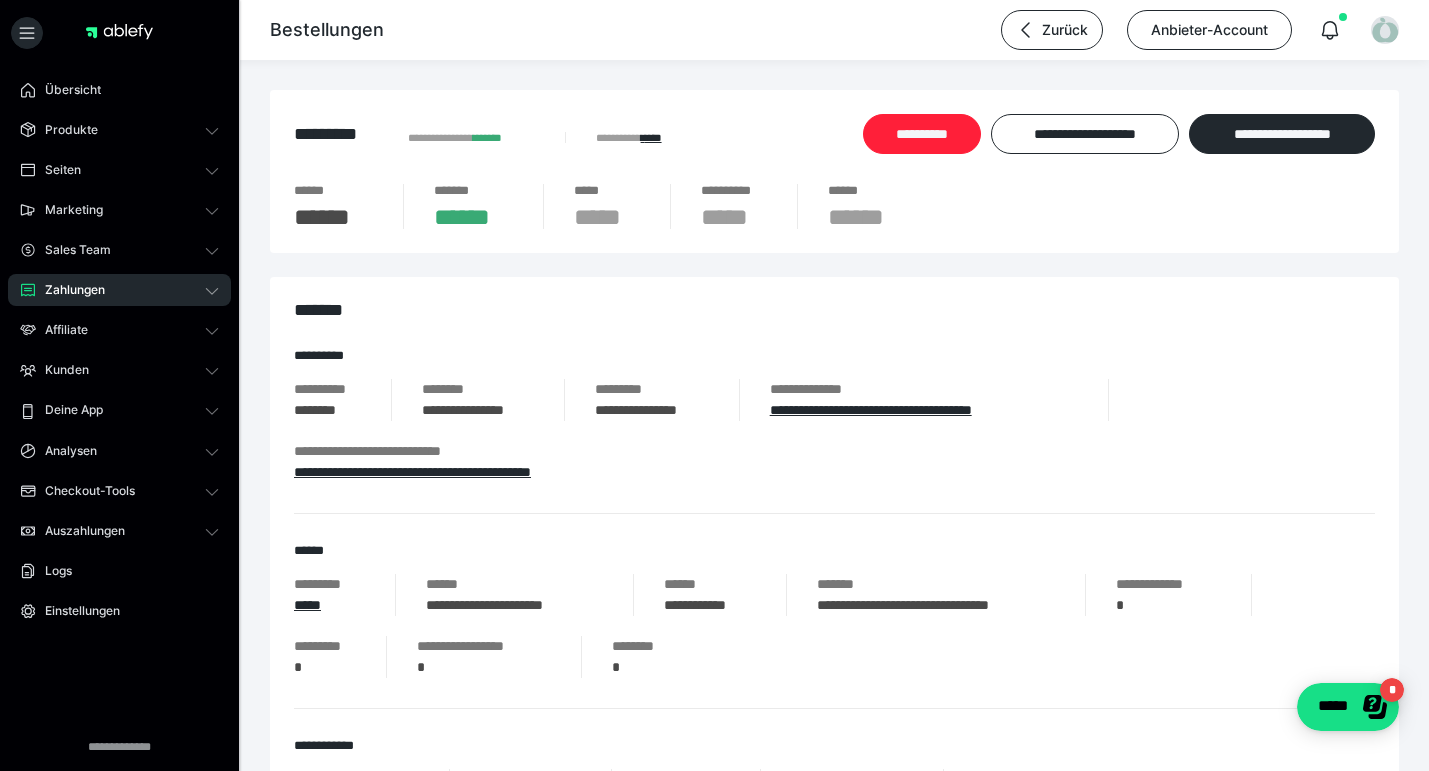 click on "**********" at bounding box center [922, 134] 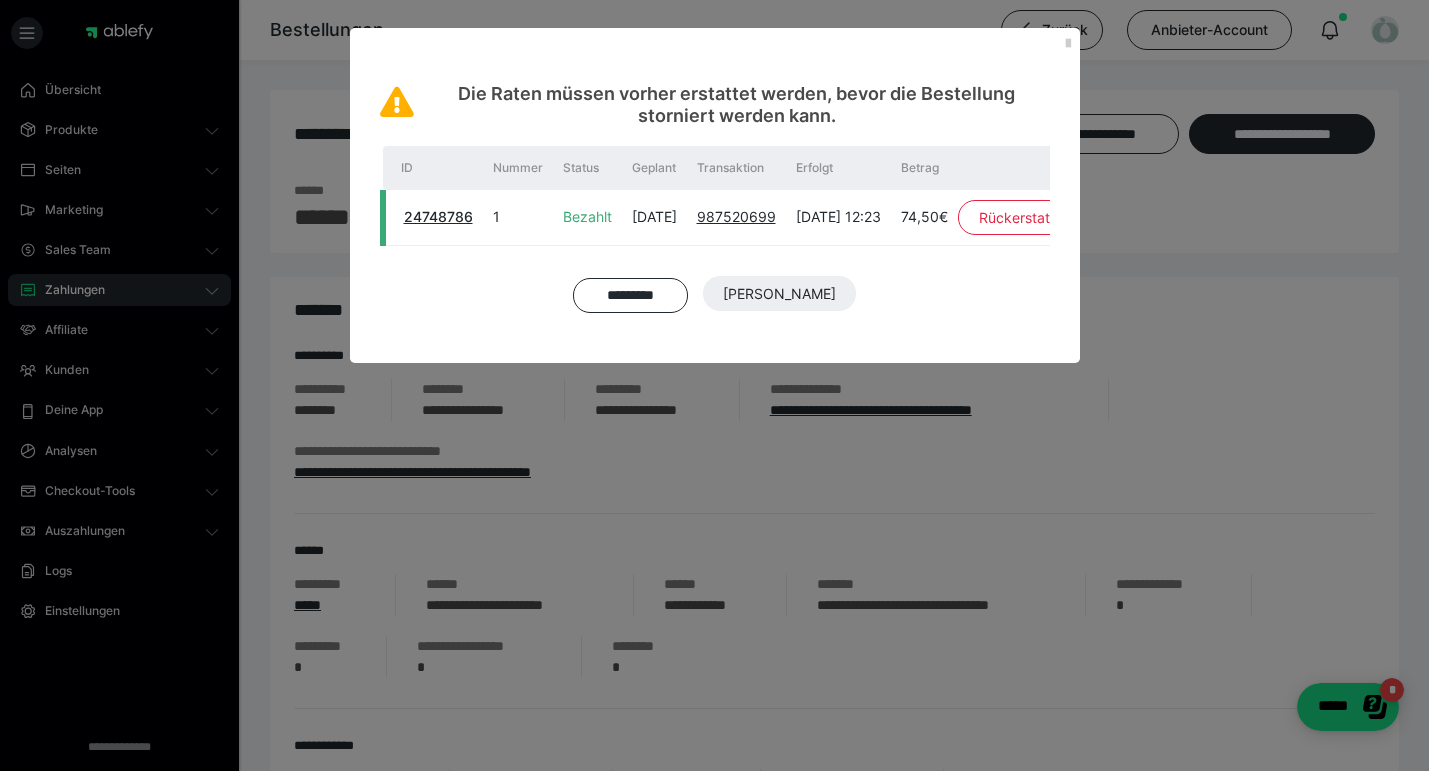 scroll, scrollTop: 0, scrollLeft: 109, axis: horizontal 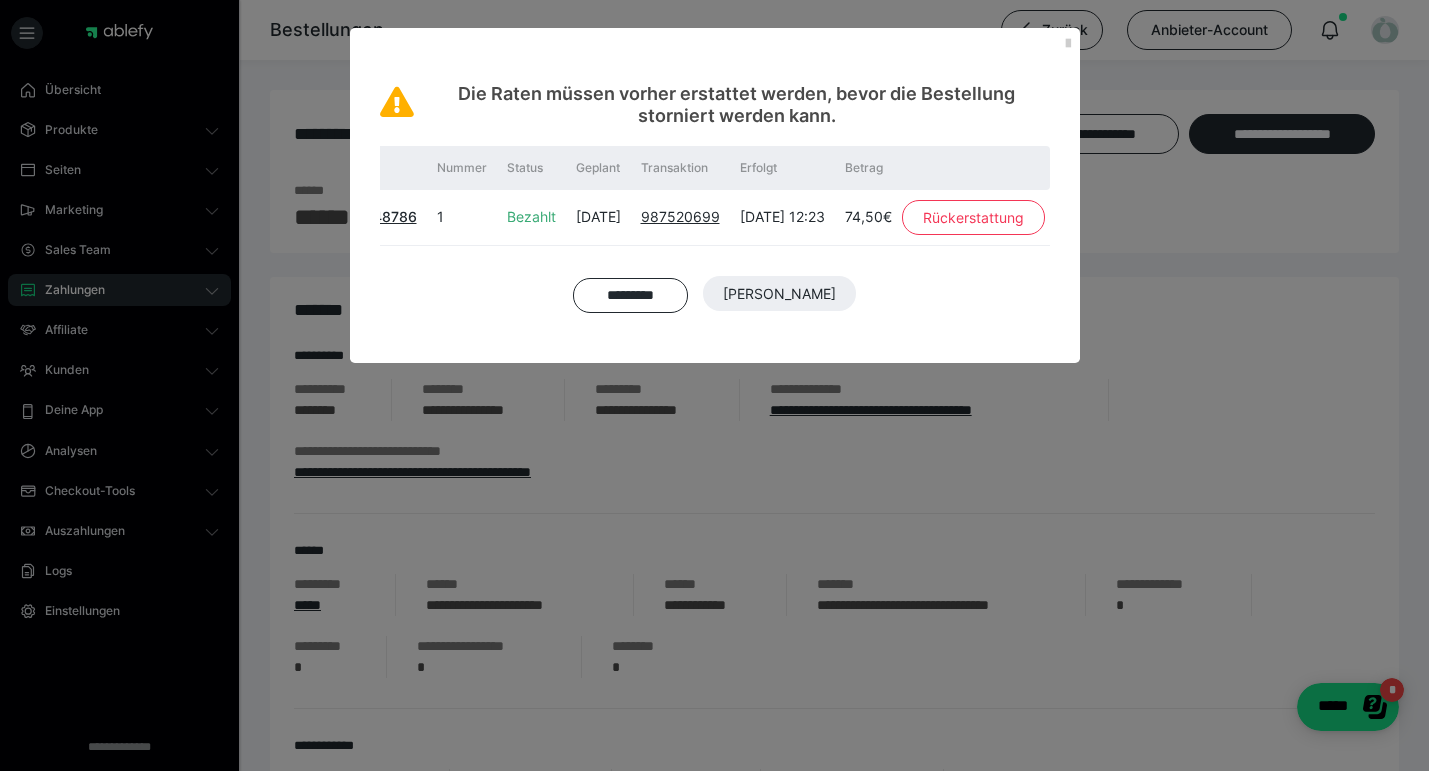 click on "Rückerstattung" at bounding box center [973, 218] 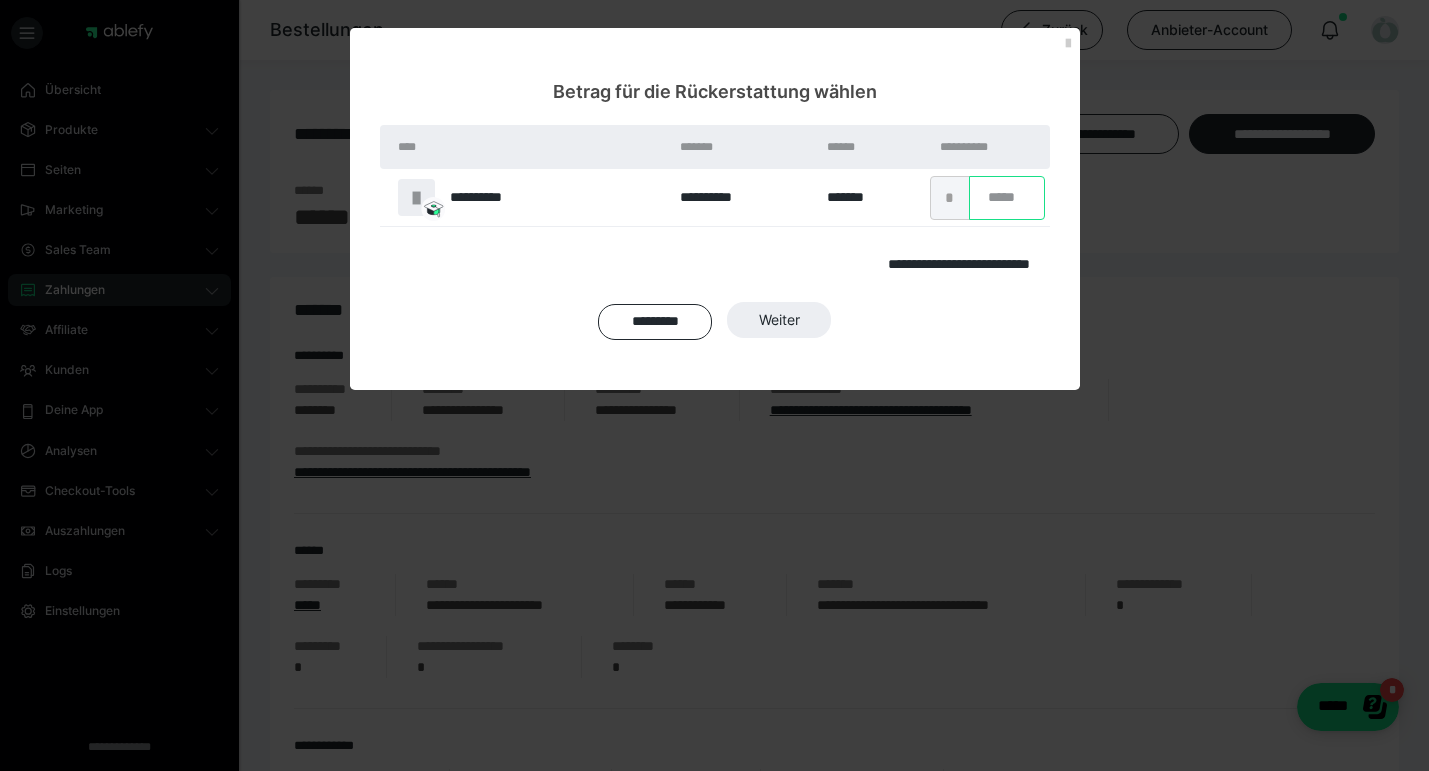 click on "*" at bounding box center [1007, 198] 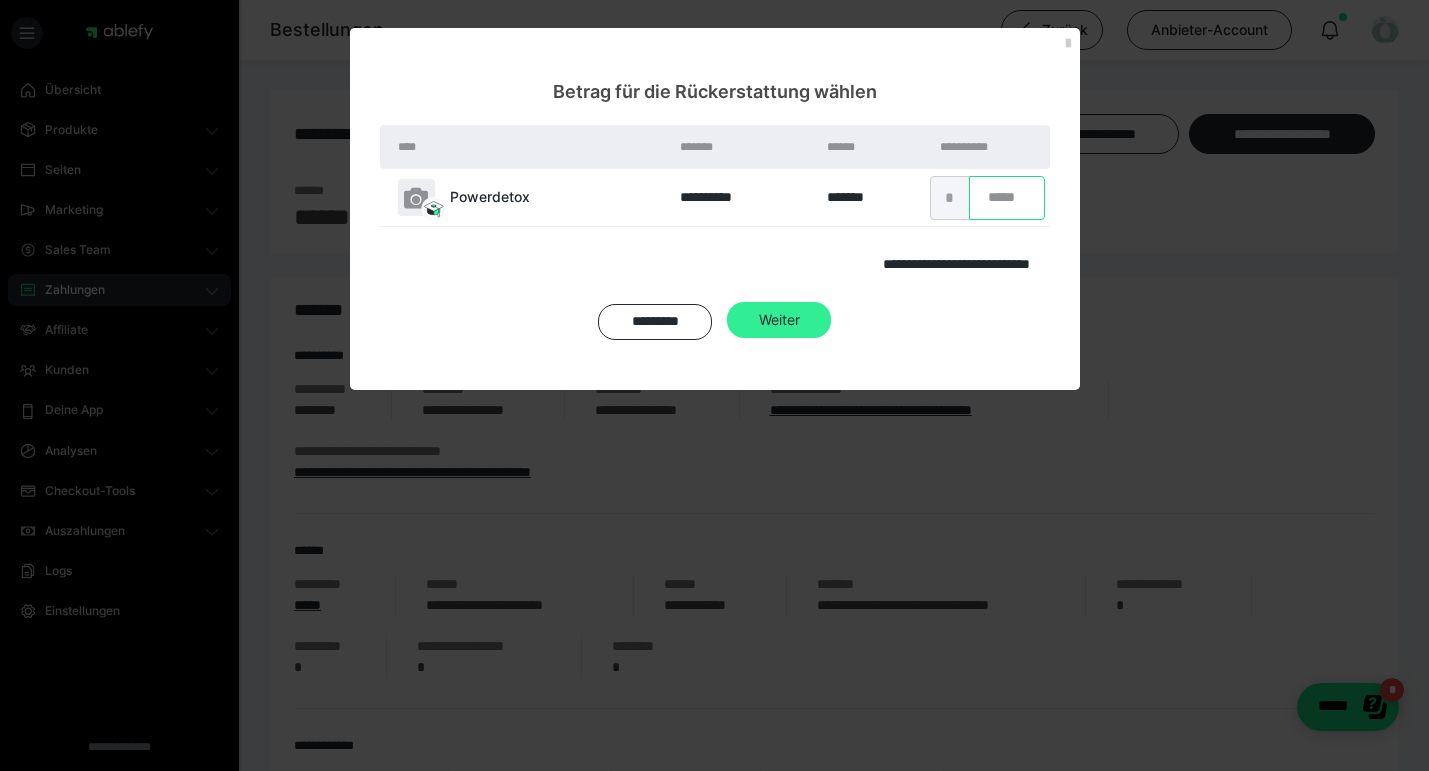 type on "****" 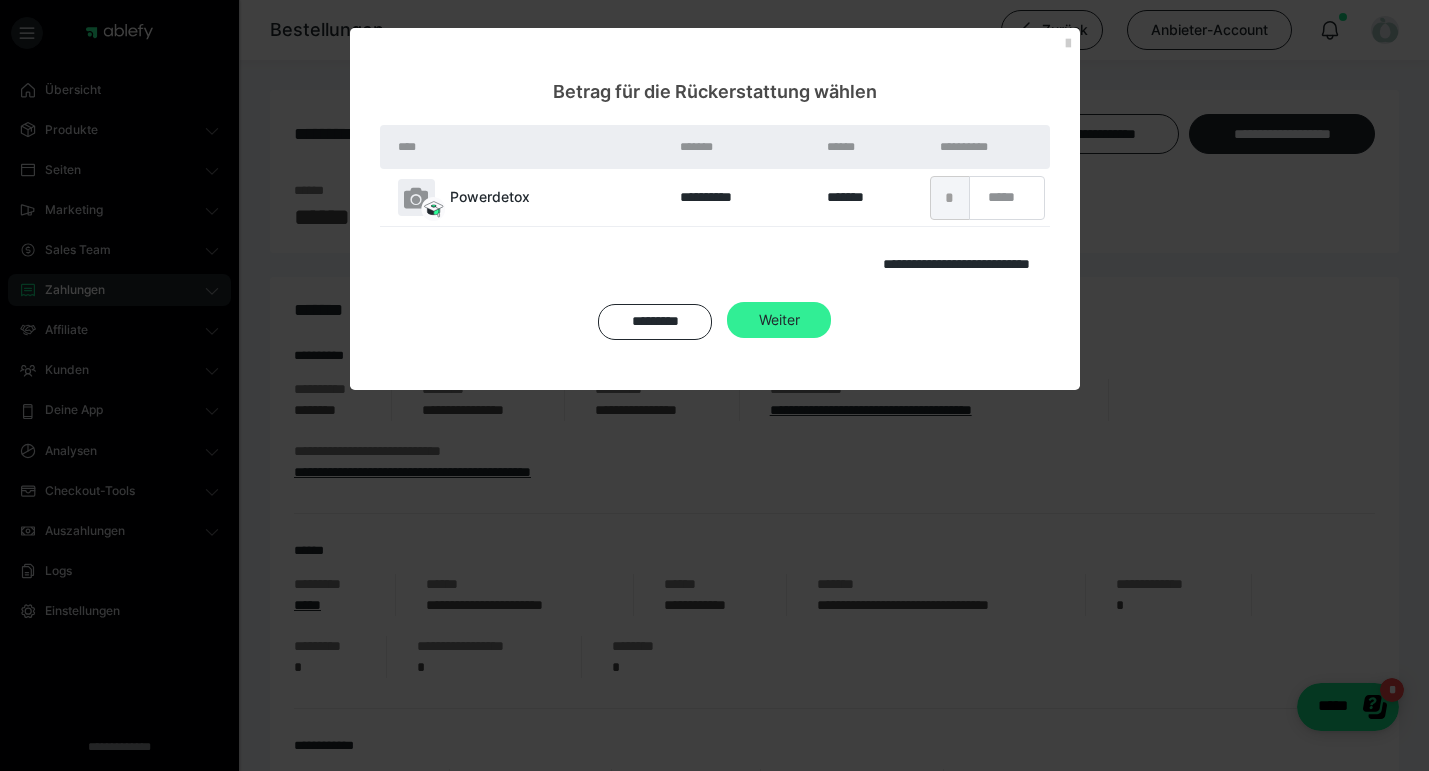 click on "Weiter" at bounding box center (779, 294) 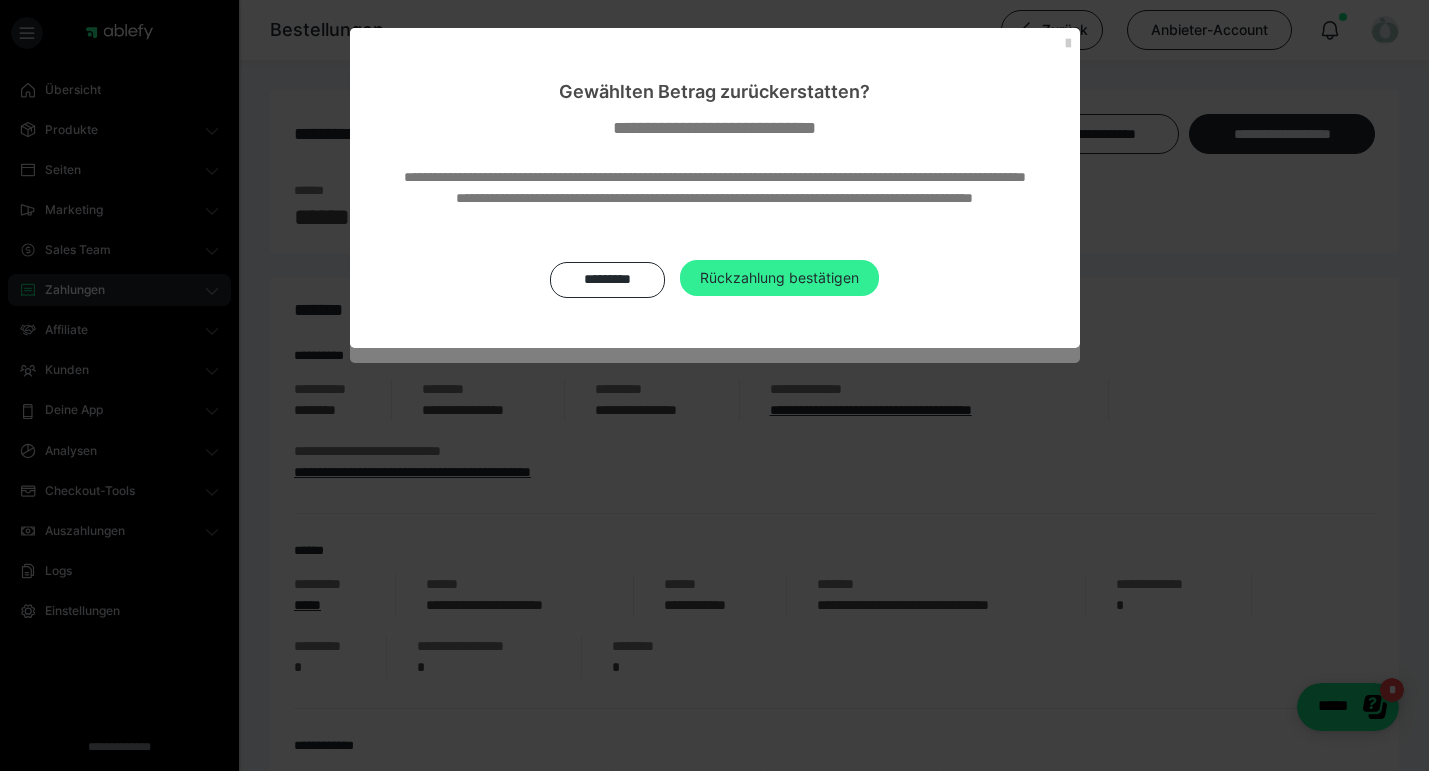 click on "Rückzahlung bestätigen" at bounding box center (779, 278) 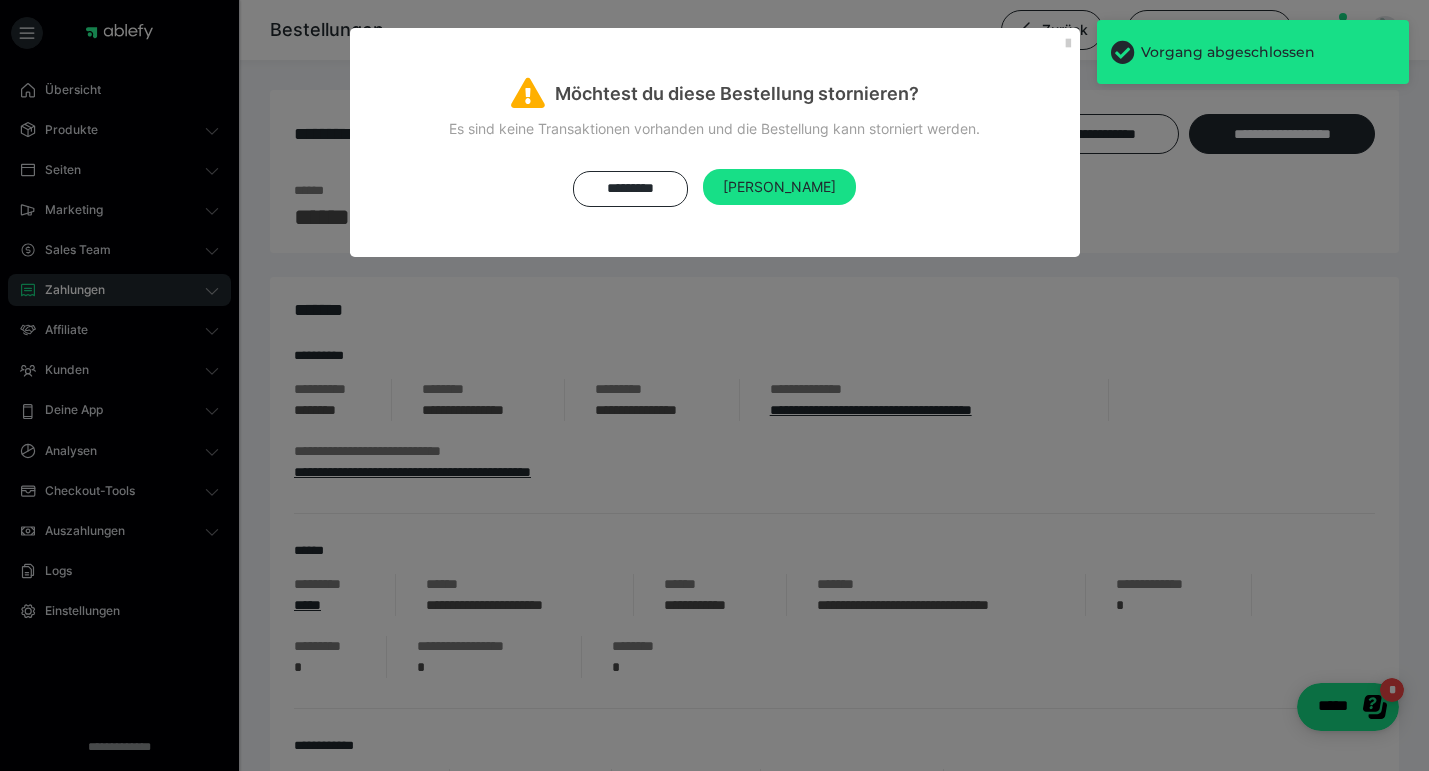 scroll, scrollTop: 0, scrollLeft: 0, axis: both 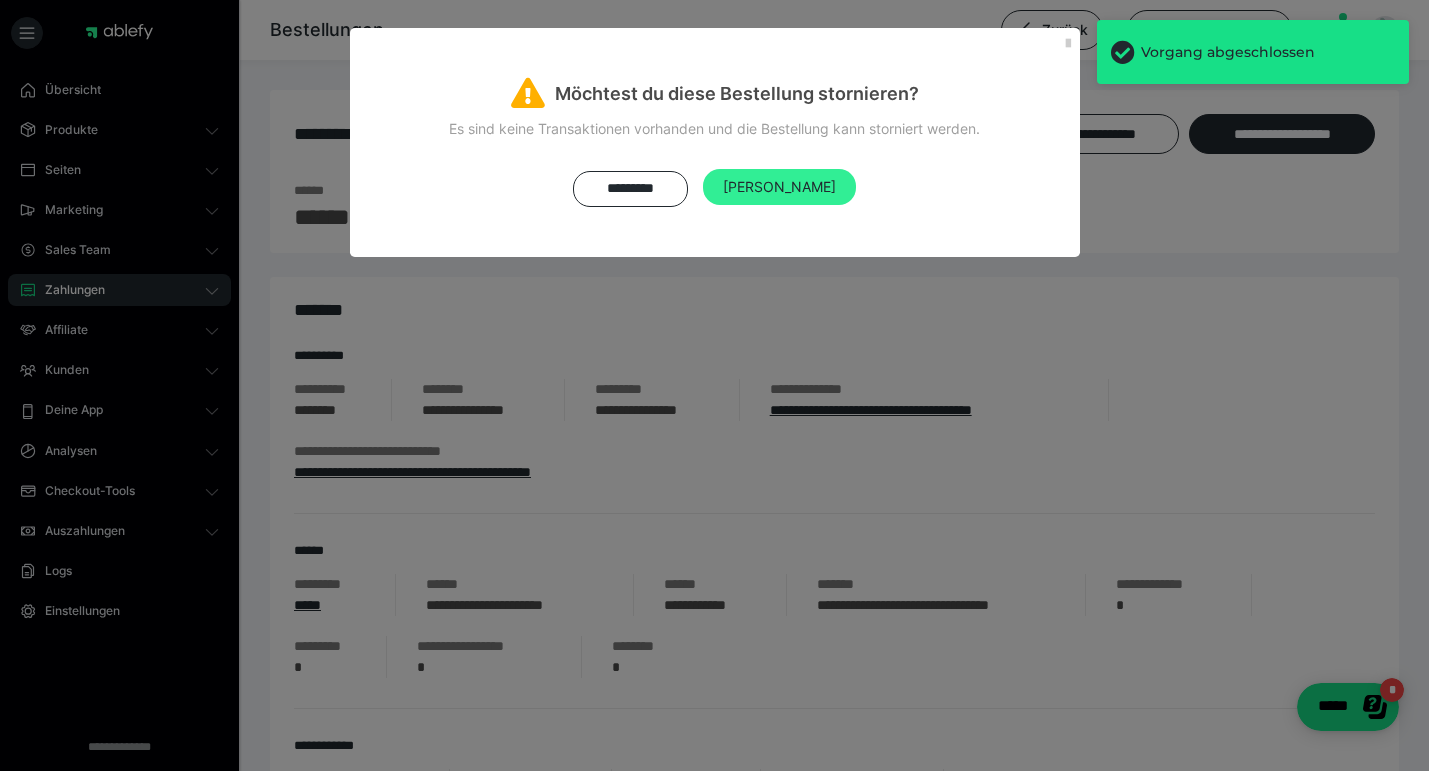 click on "[PERSON_NAME]" at bounding box center (779, 187) 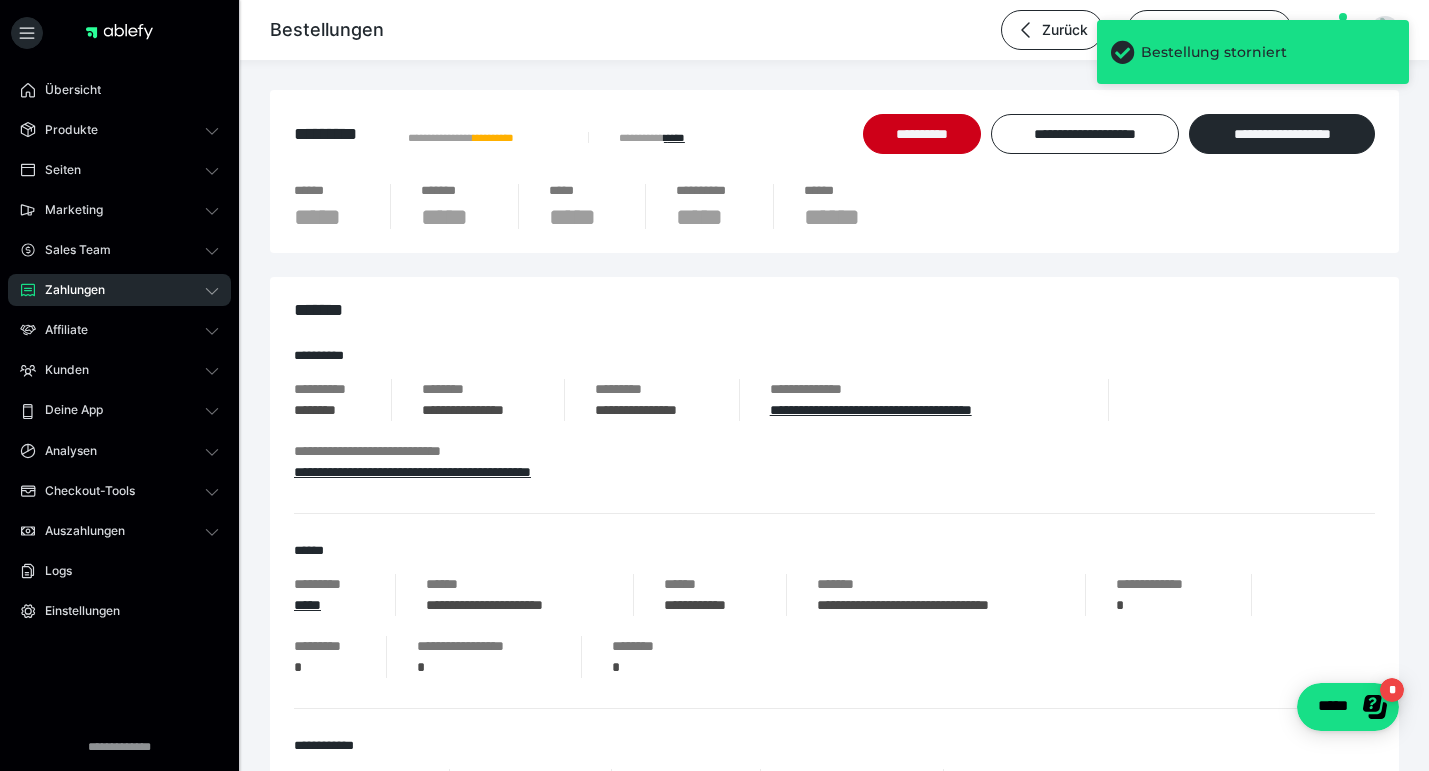 click on "Zahlungen" at bounding box center [119, 290] 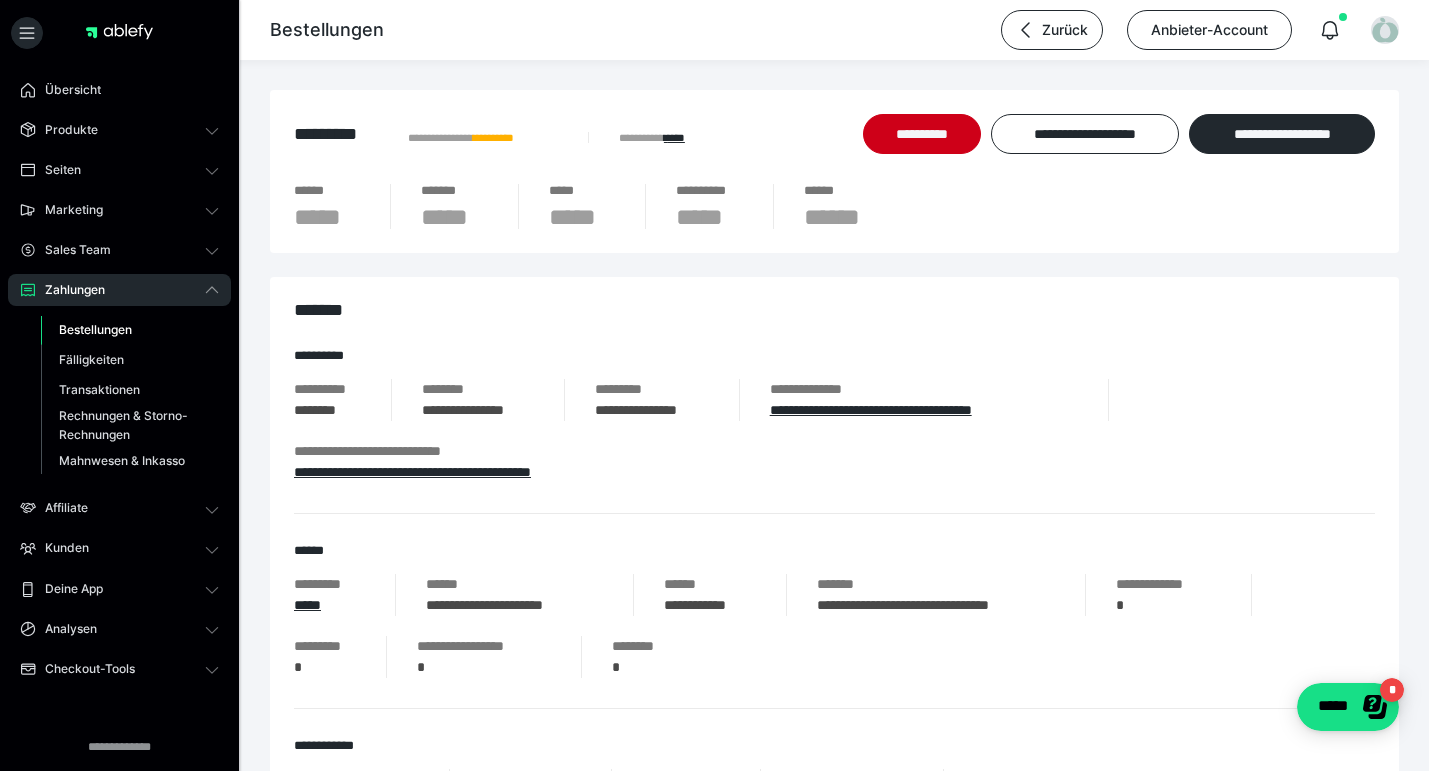 click on "Bestellungen" at bounding box center [95, 329] 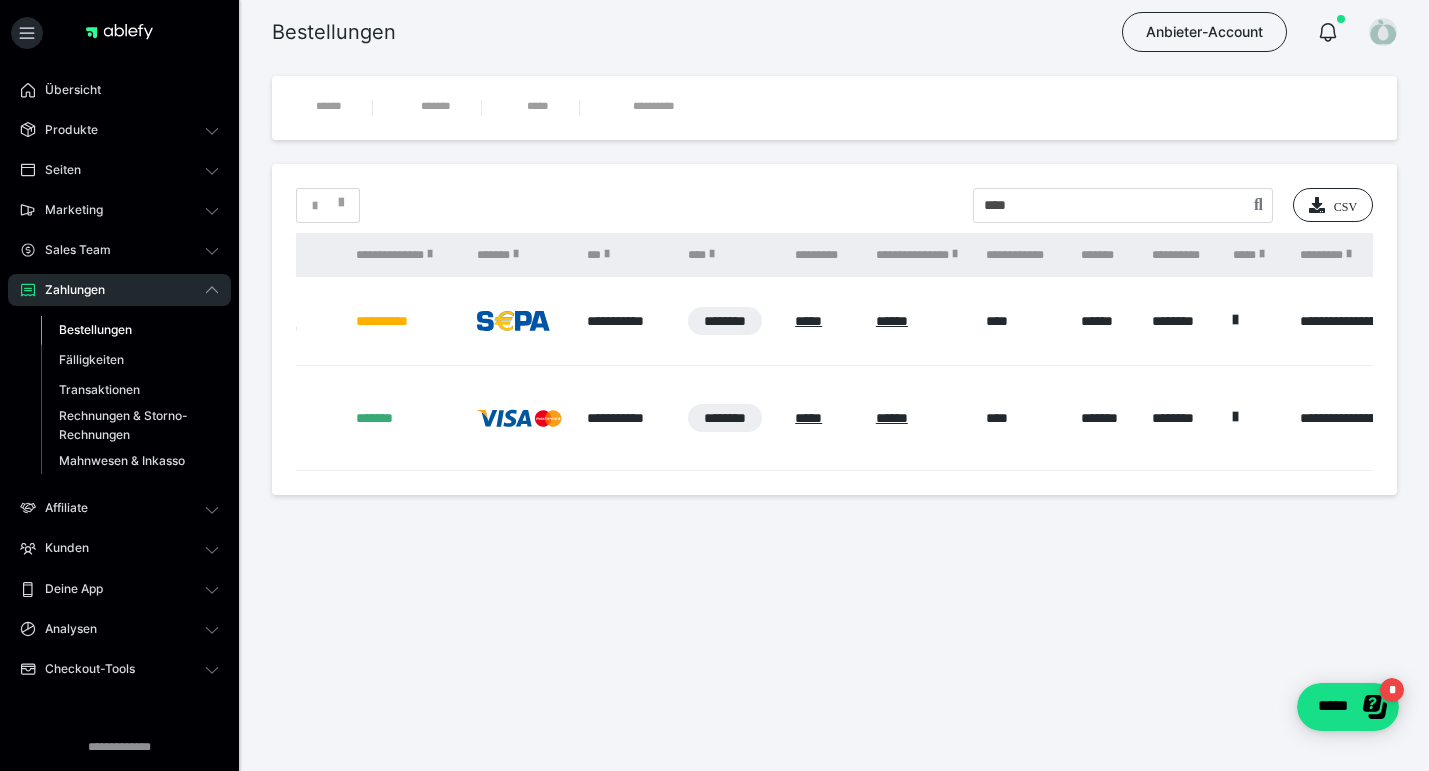 scroll, scrollTop: 0, scrollLeft: 0, axis: both 